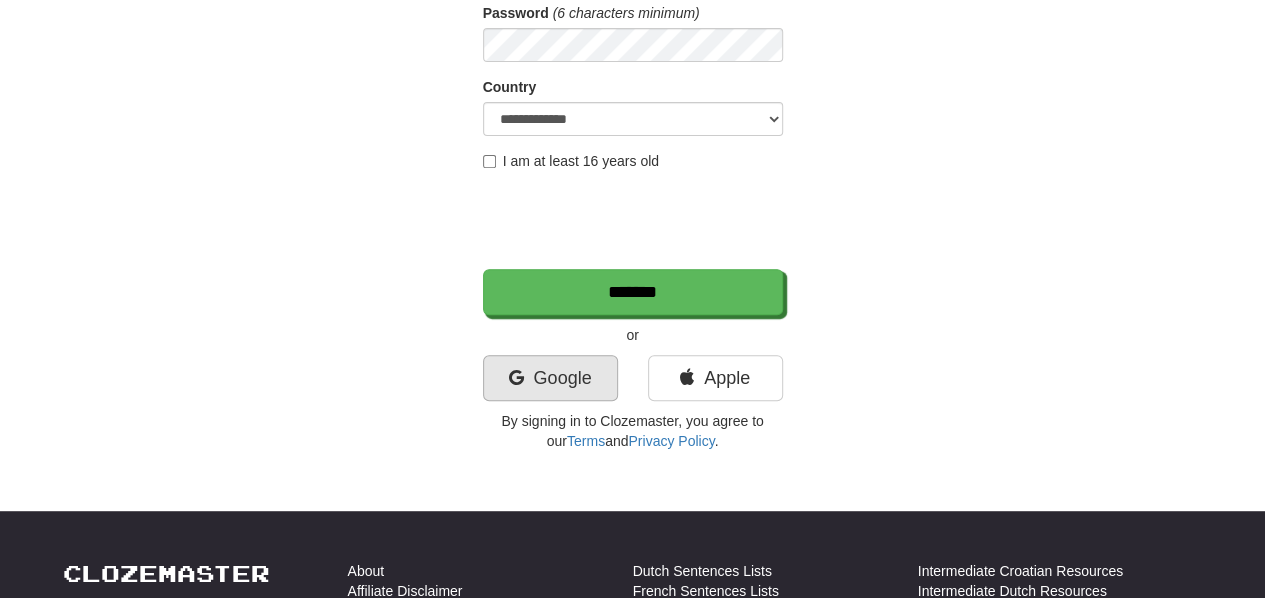 scroll, scrollTop: 310, scrollLeft: 0, axis: vertical 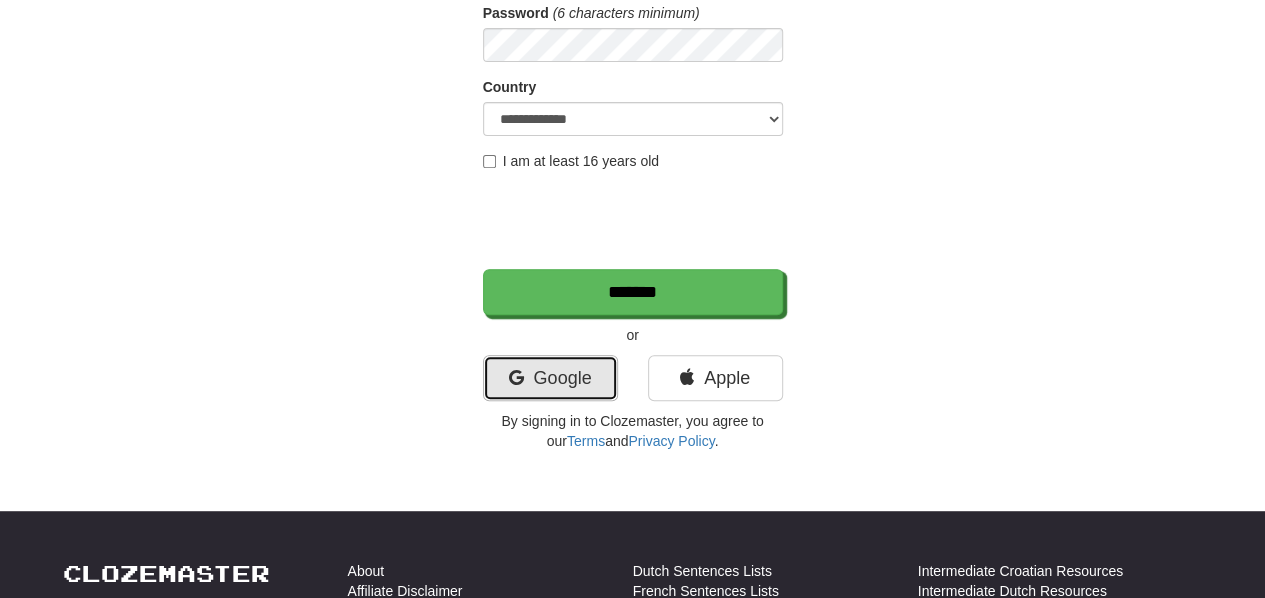 click on "Google" at bounding box center [550, 378] 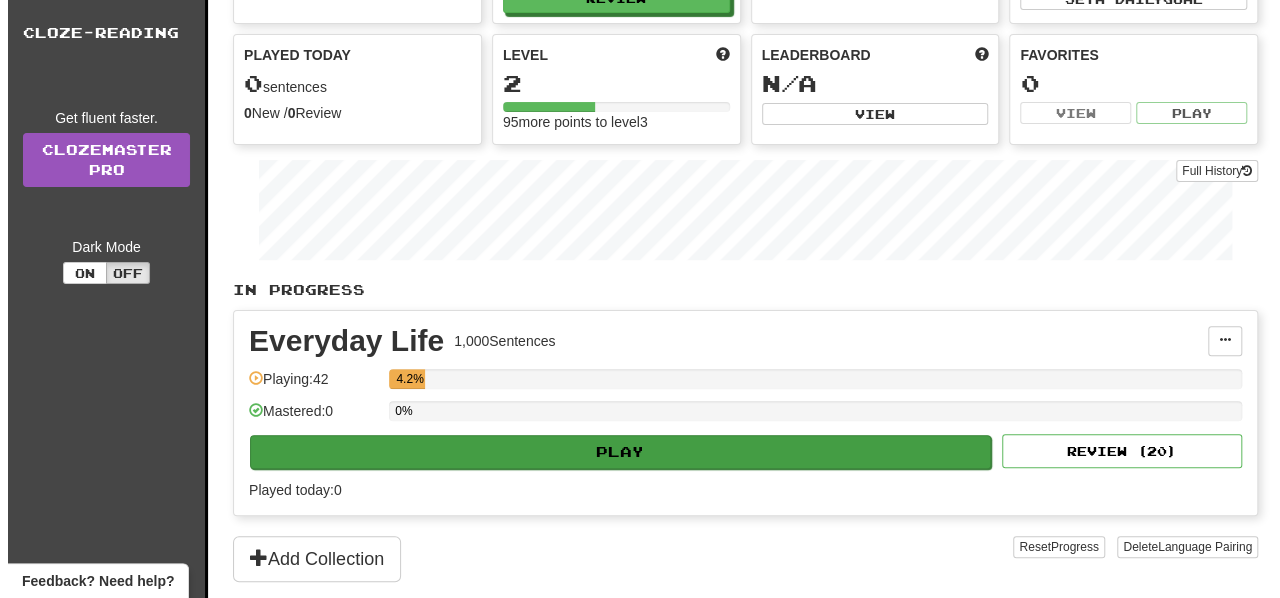 scroll, scrollTop: 0, scrollLeft: 0, axis: both 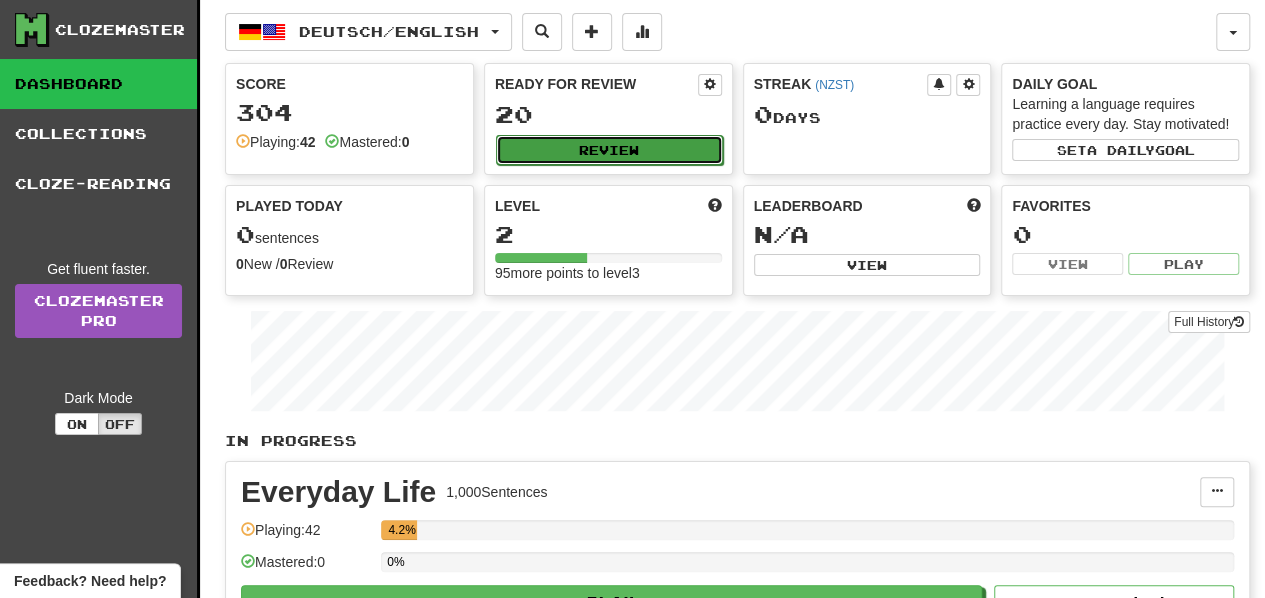 click on "Review" at bounding box center [609, 150] 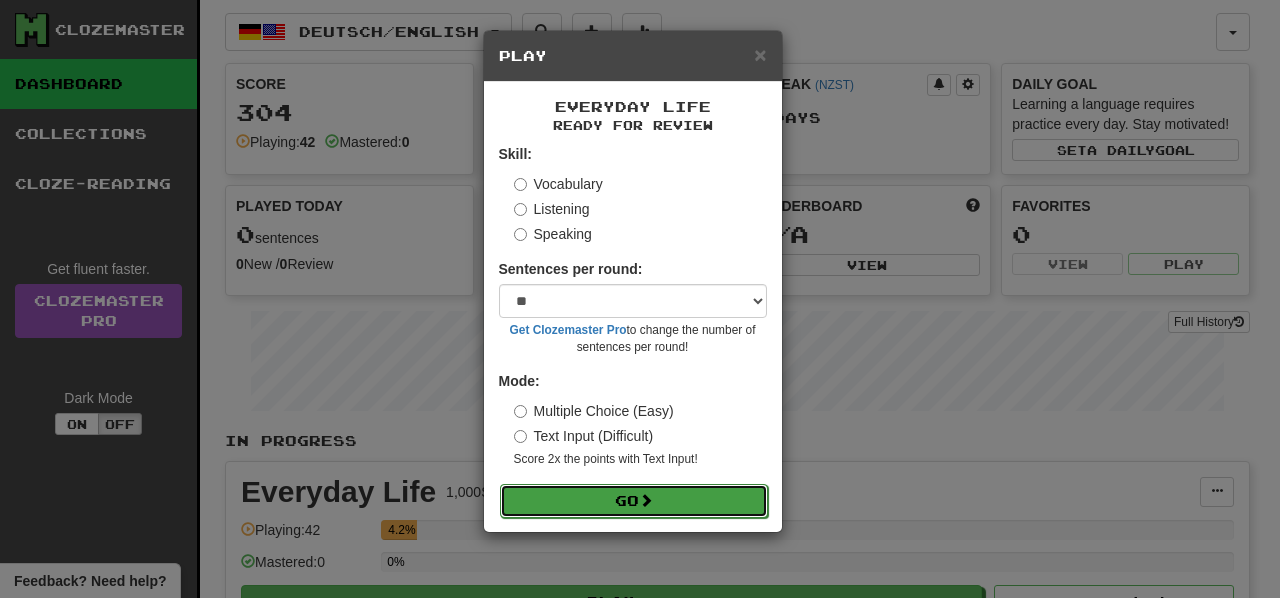 click on "Go" at bounding box center [634, 501] 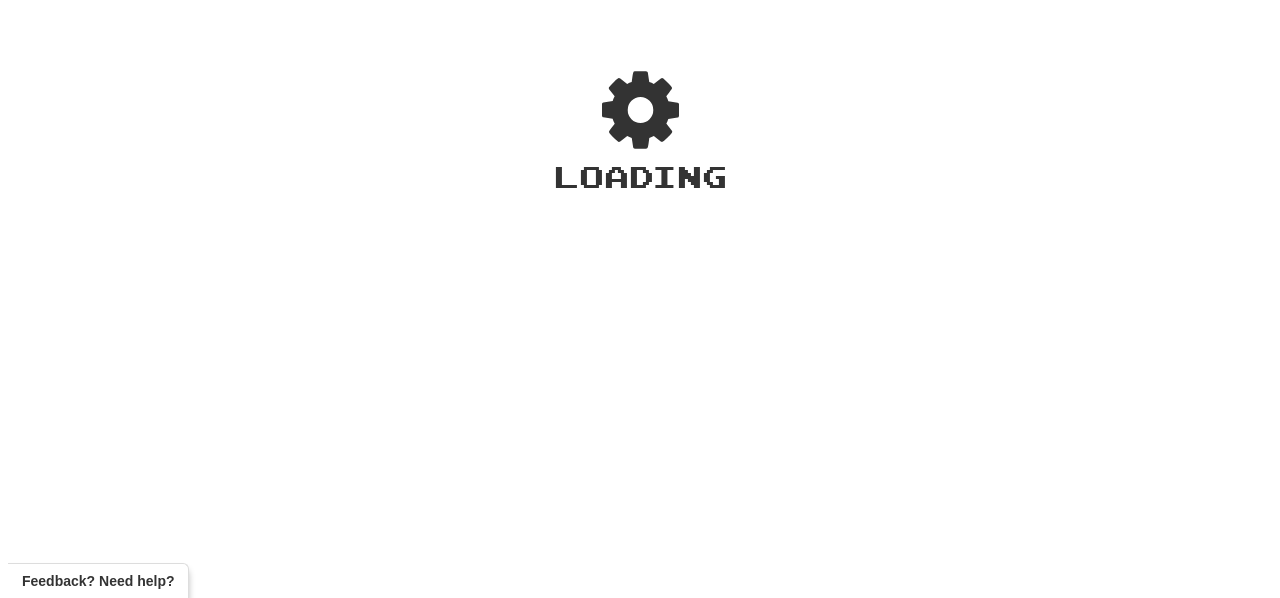 scroll, scrollTop: 0, scrollLeft: 0, axis: both 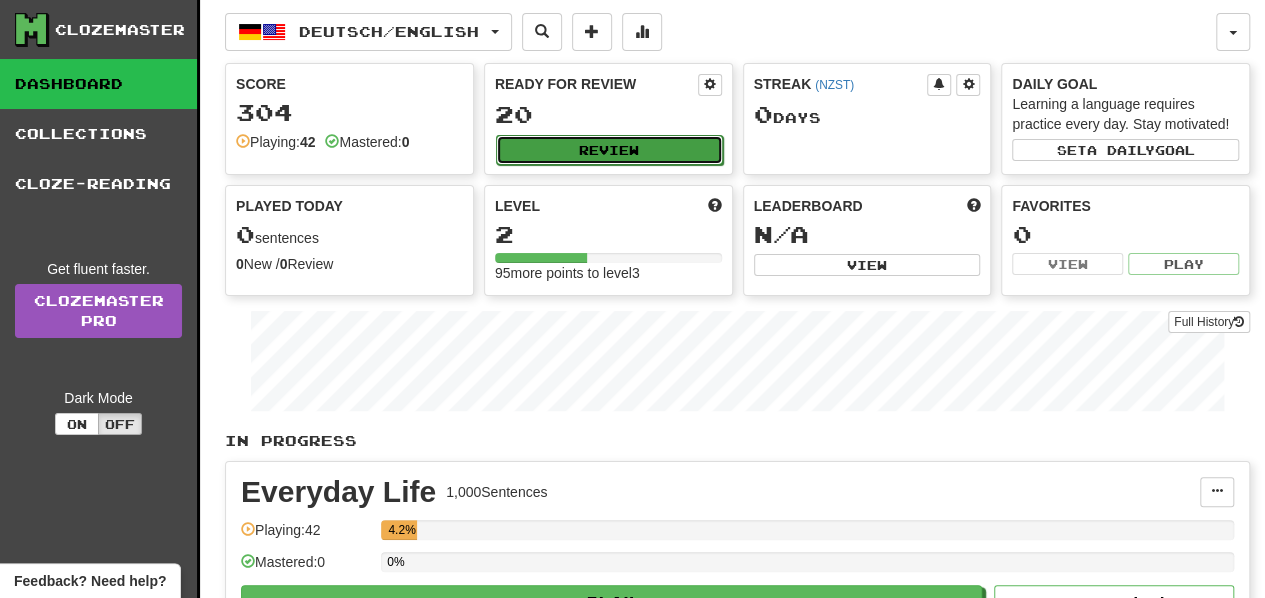 click on "Review" at bounding box center (609, 150) 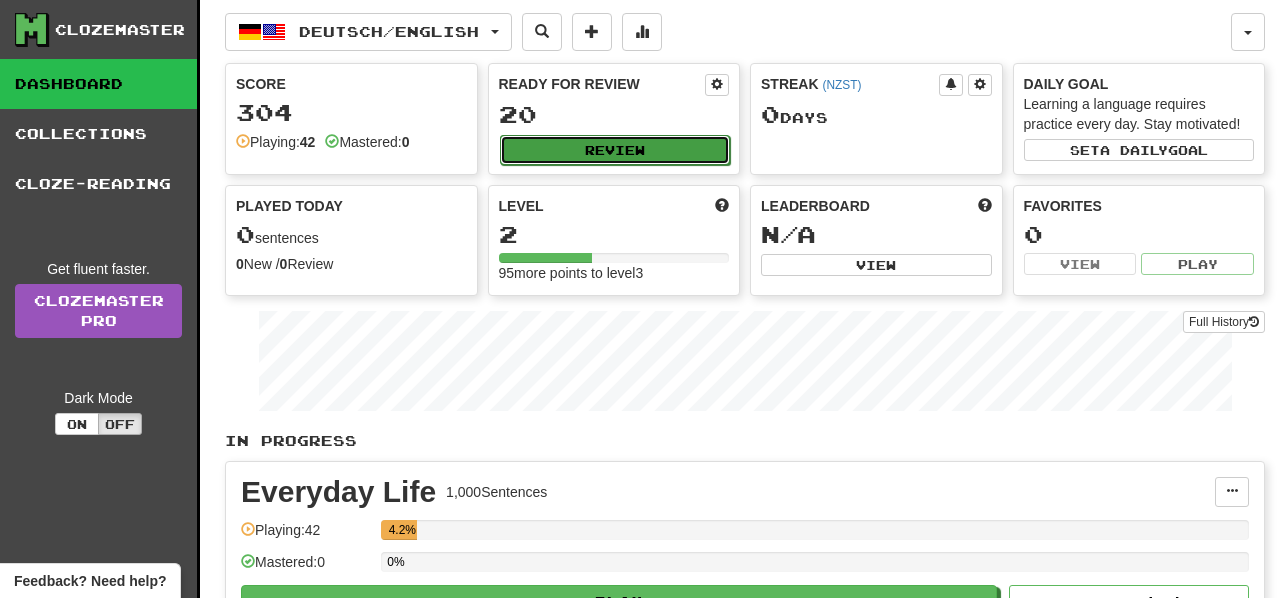 select on "**" 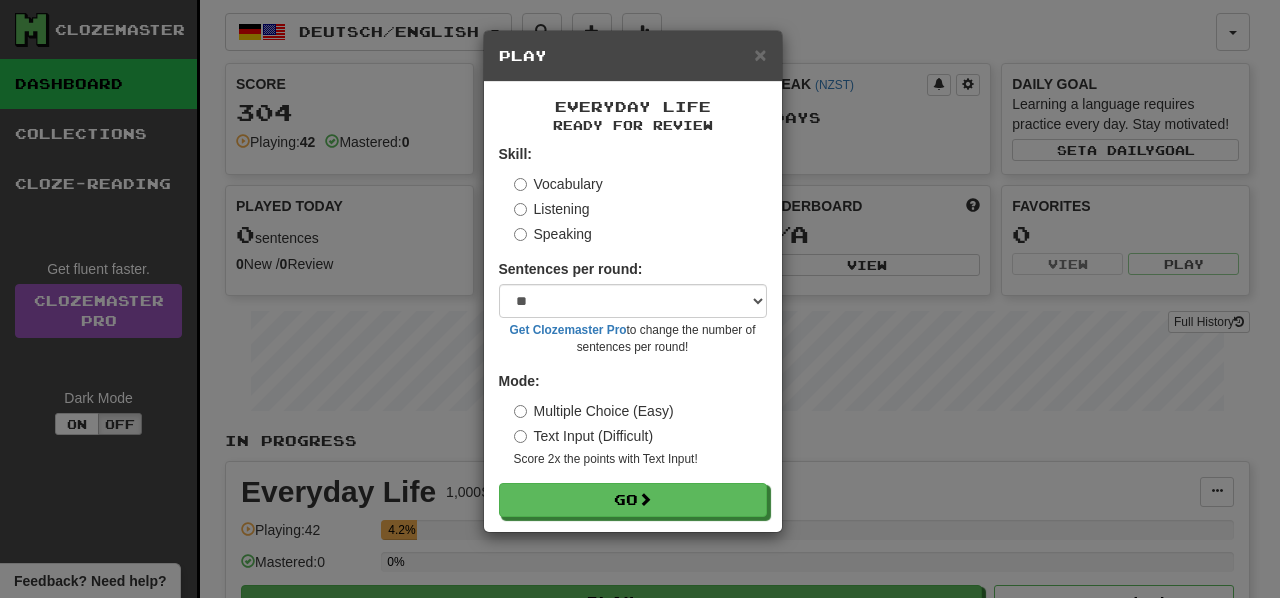 click on "Text Input (Difficult)" at bounding box center [584, 436] 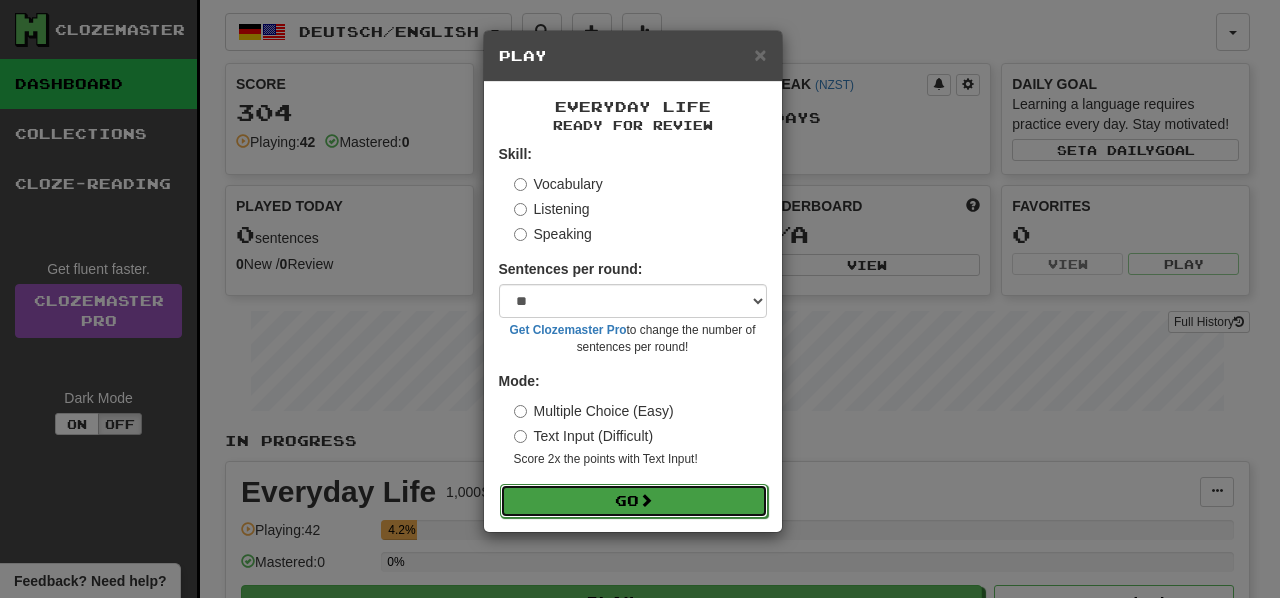 click on "Go" at bounding box center (634, 501) 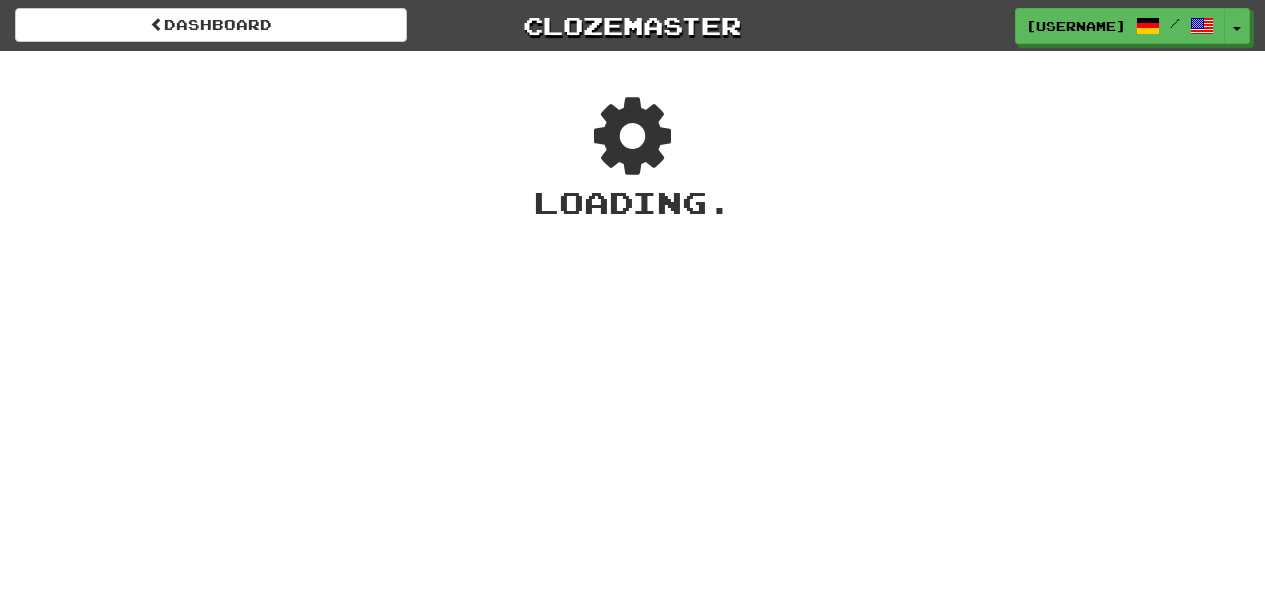 scroll, scrollTop: 0, scrollLeft: 0, axis: both 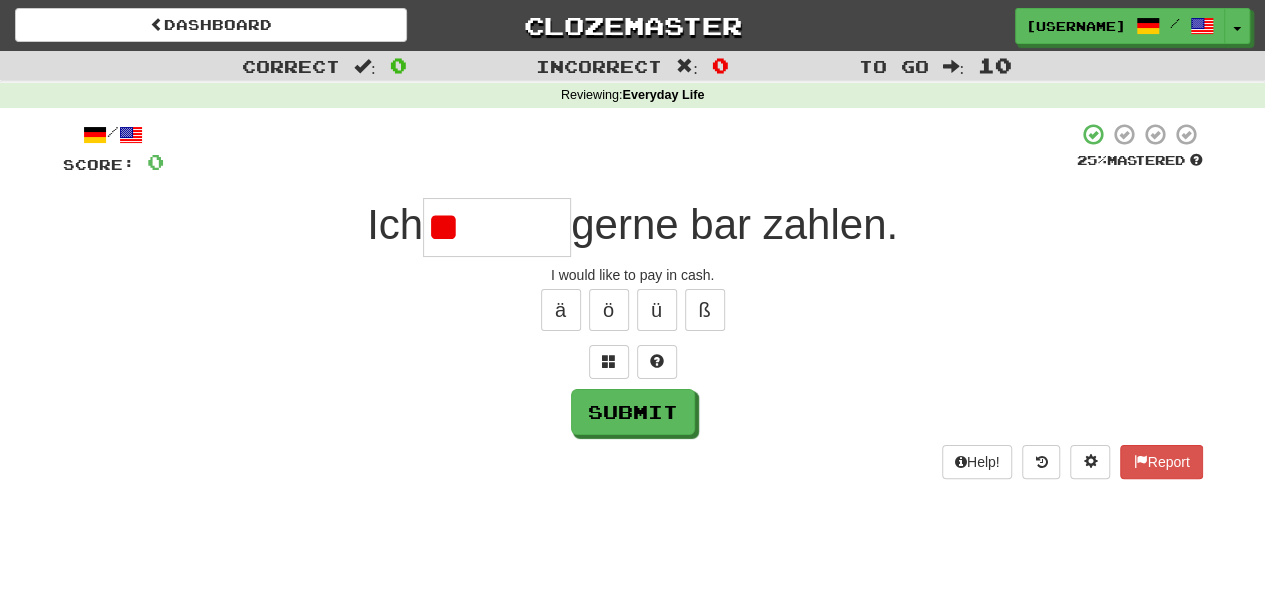 type on "*" 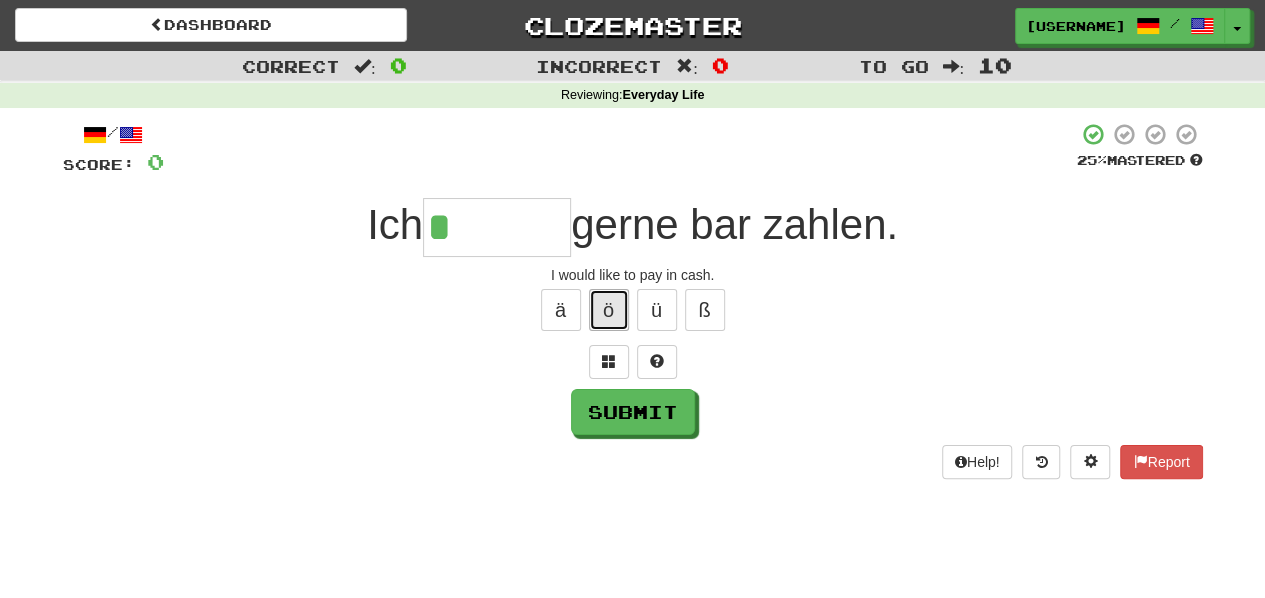 click on "ö" at bounding box center [609, 310] 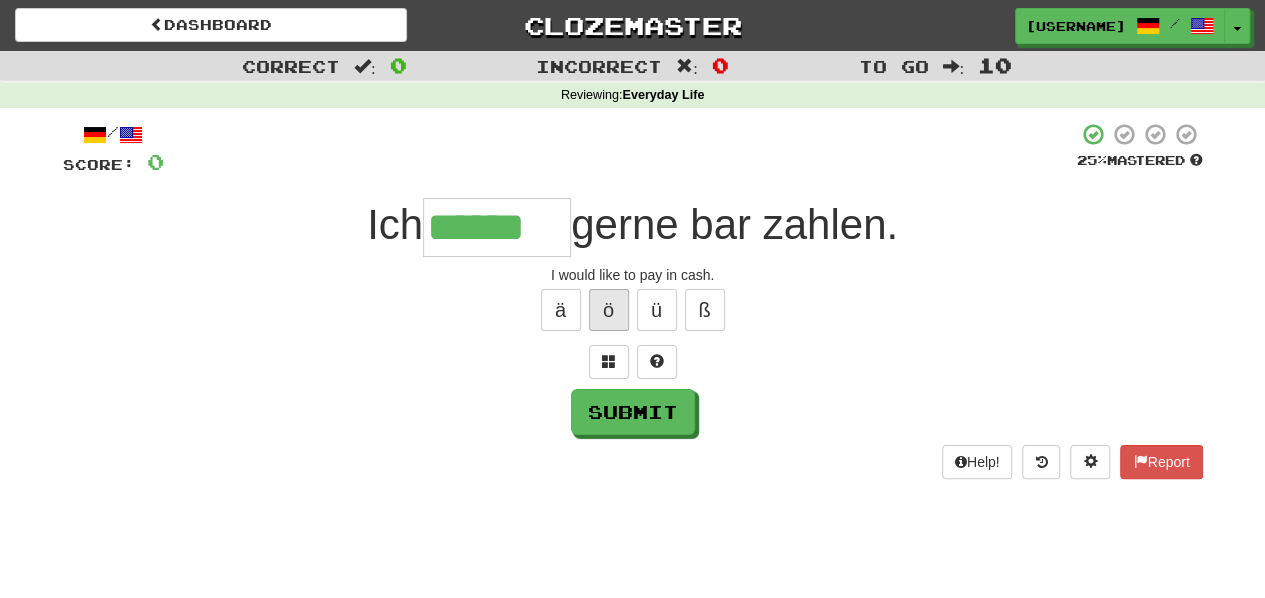 type on "******" 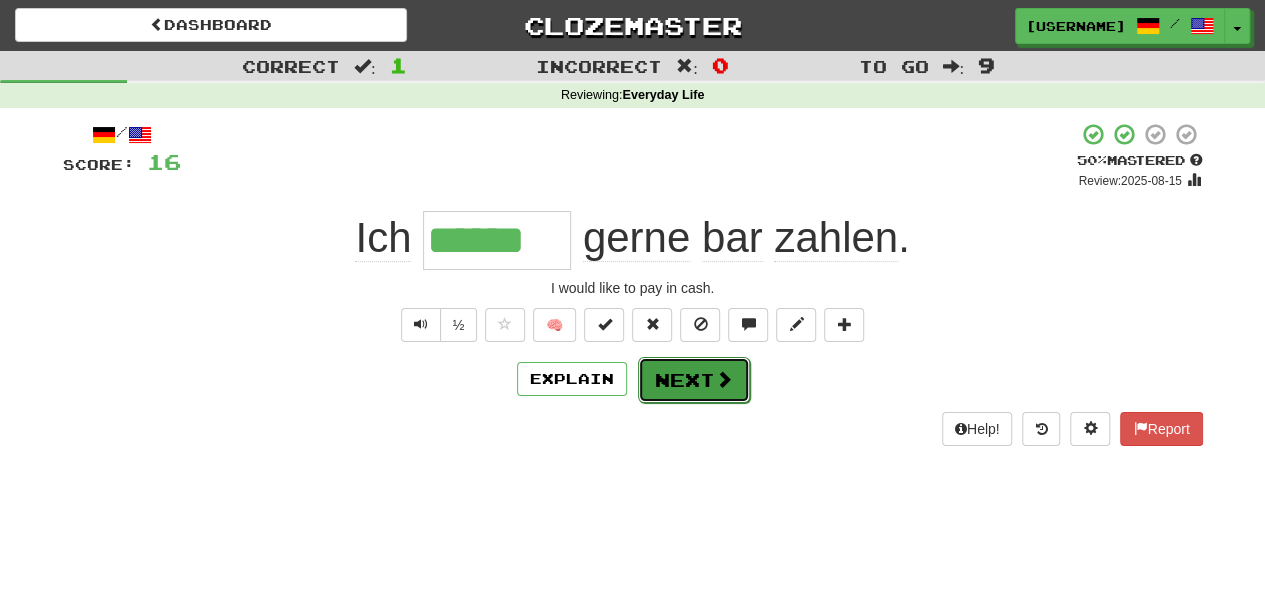 click on "Next" at bounding box center [694, 380] 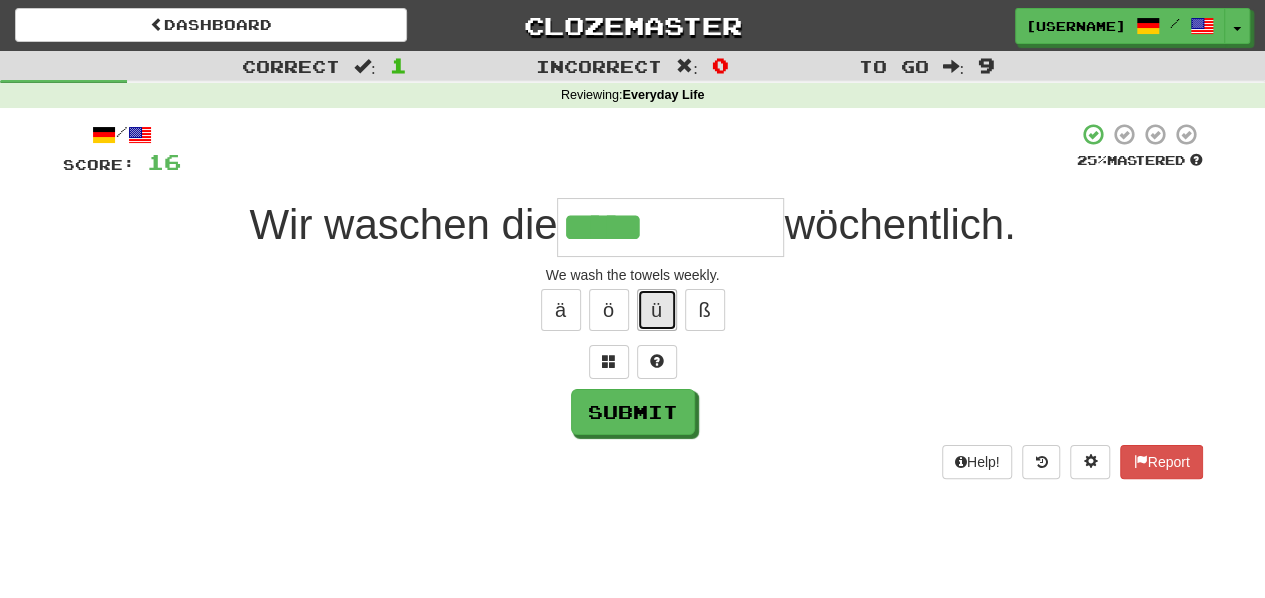click on "ü" at bounding box center (657, 310) 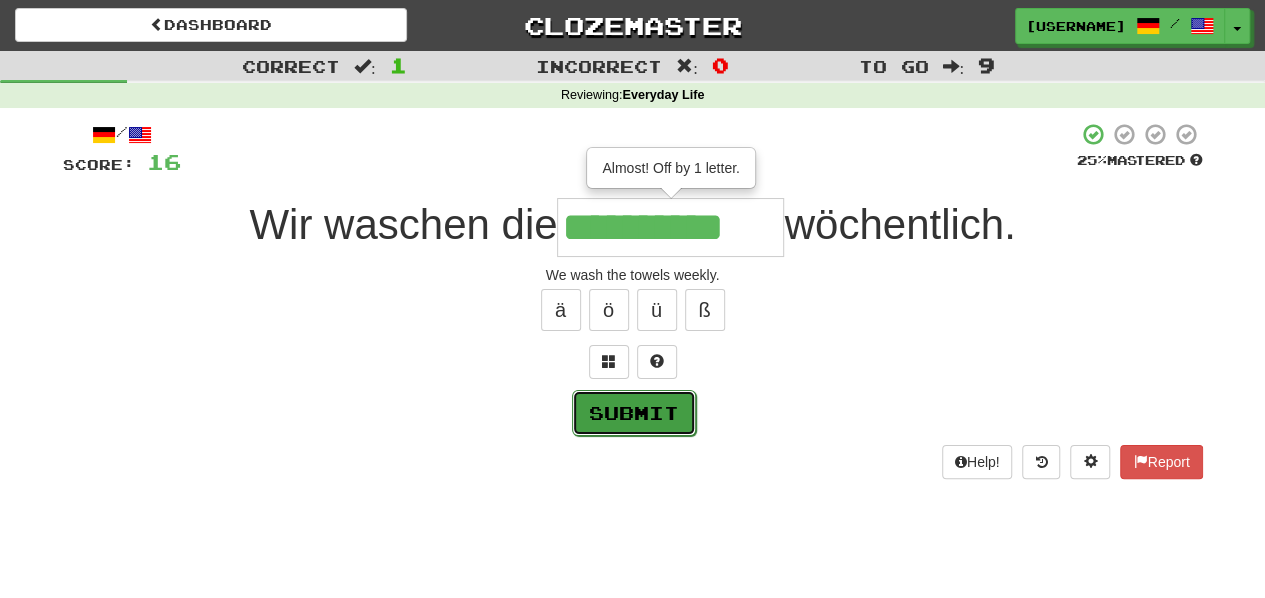 click on "Submit" at bounding box center (634, 413) 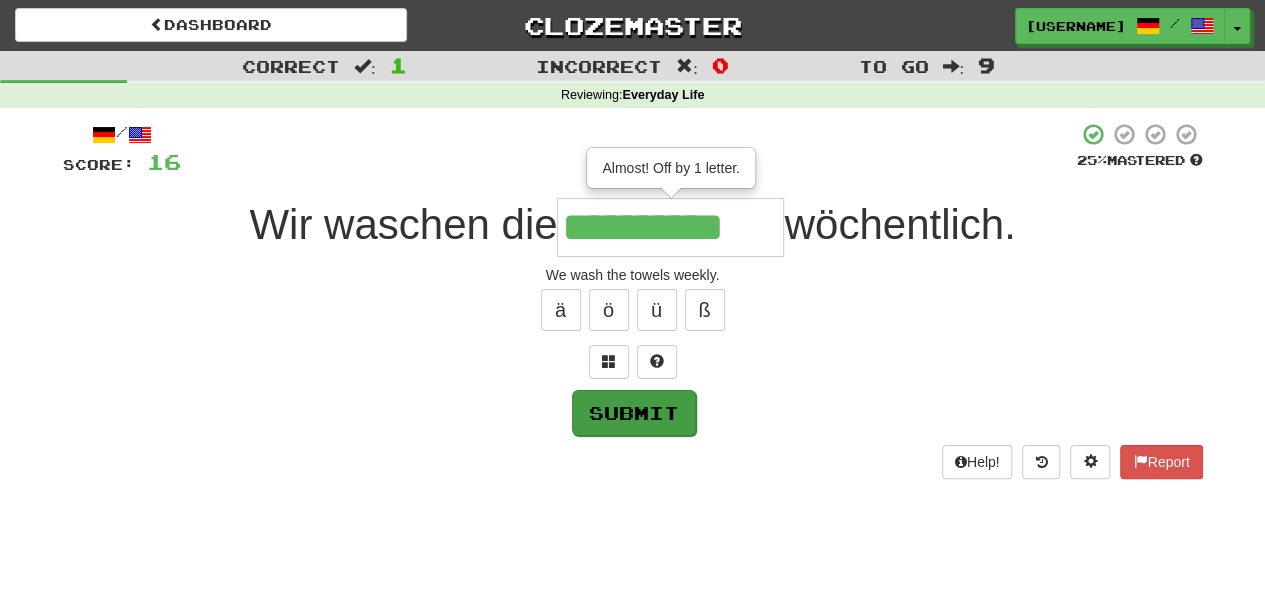 type on "**********" 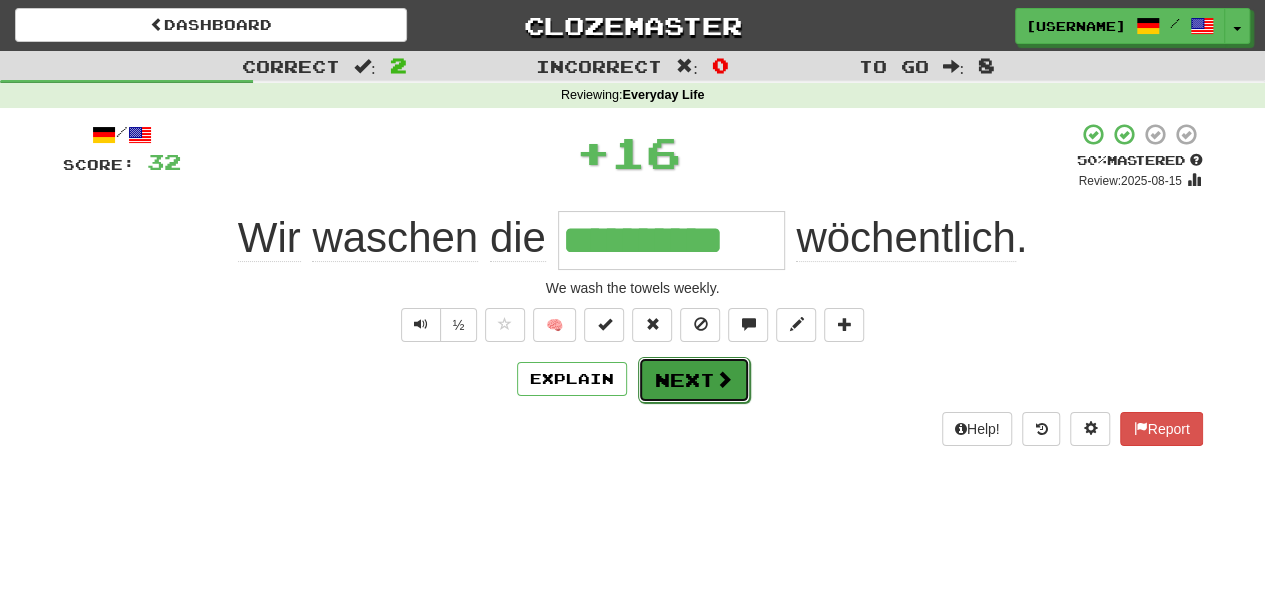 click on "Next" at bounding box center (694, 380) 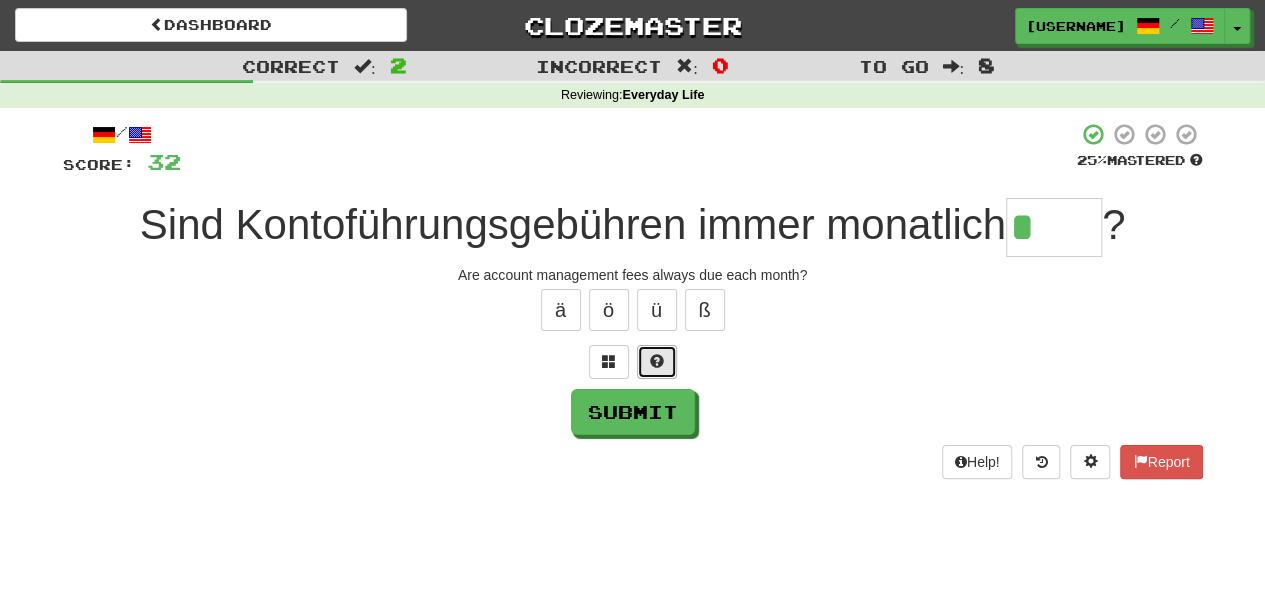 click at bounding box center (657, 362) 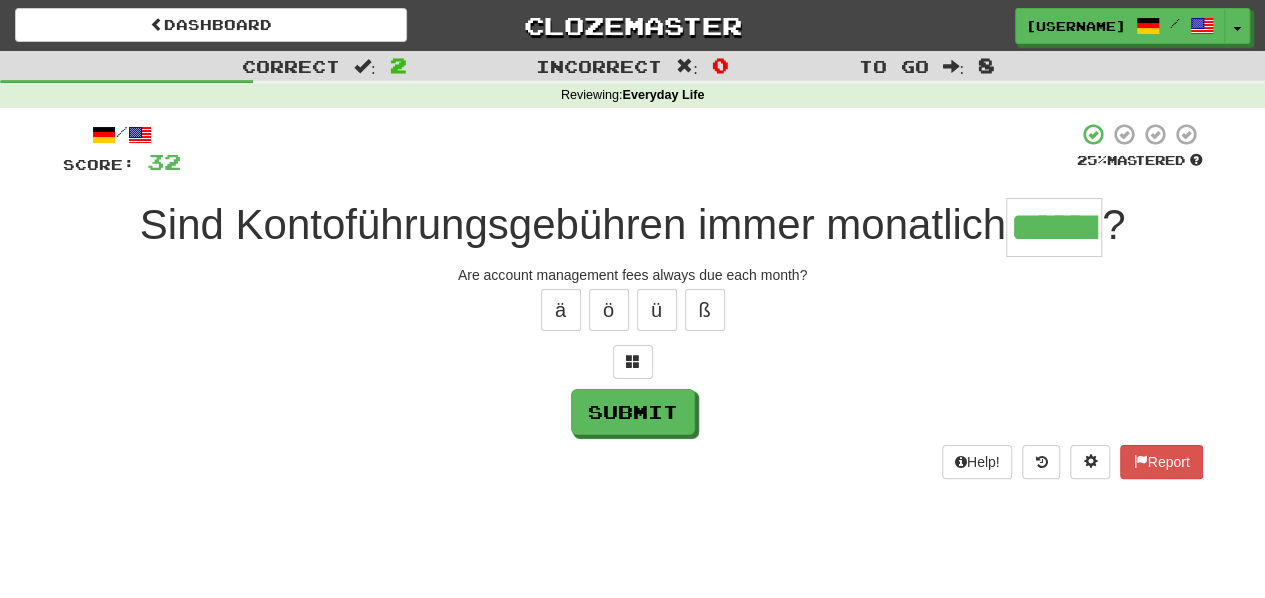 type on "******" 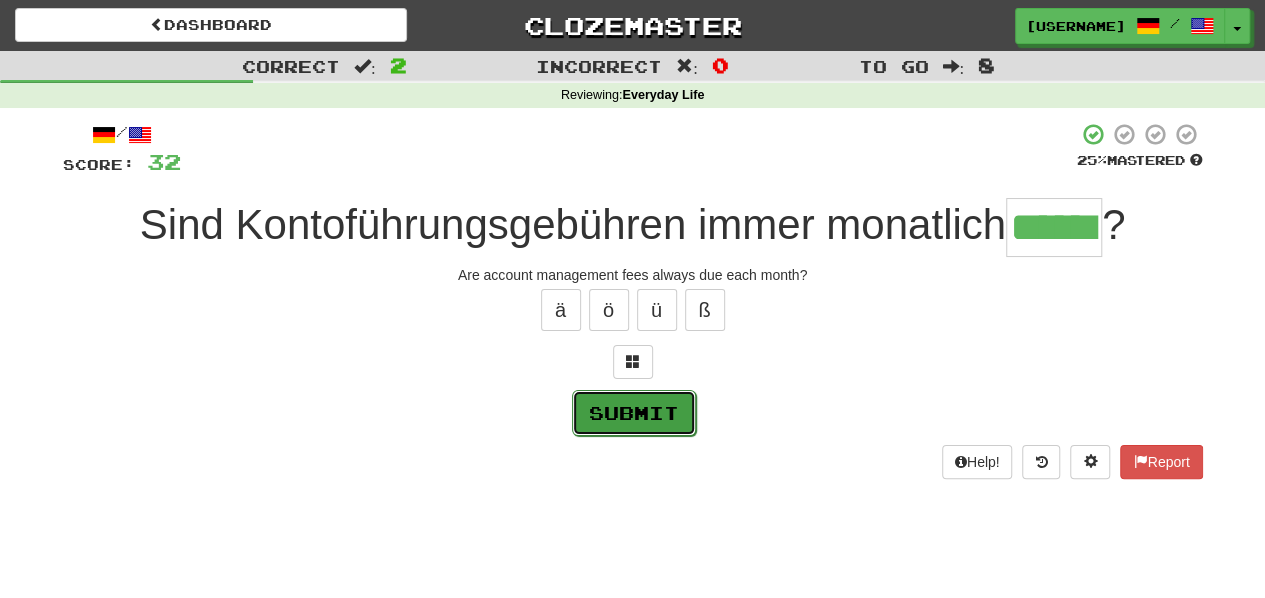 click on "Submit" at bounding box center (634, 413) 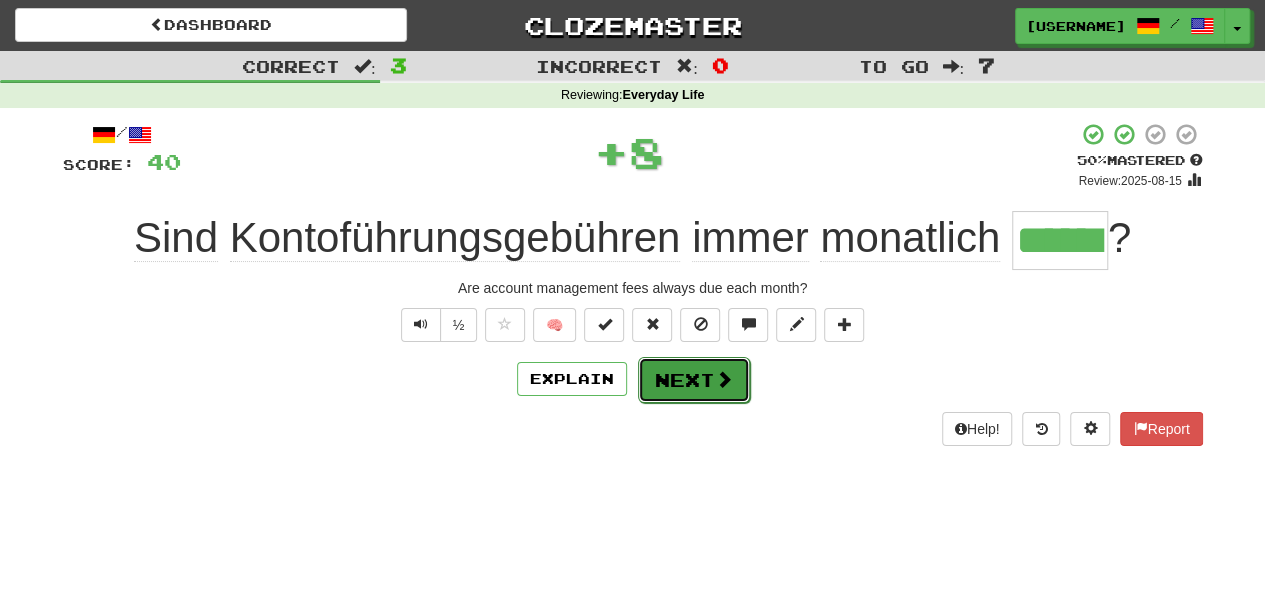 click on "Next" at bounding box center (694, 380) 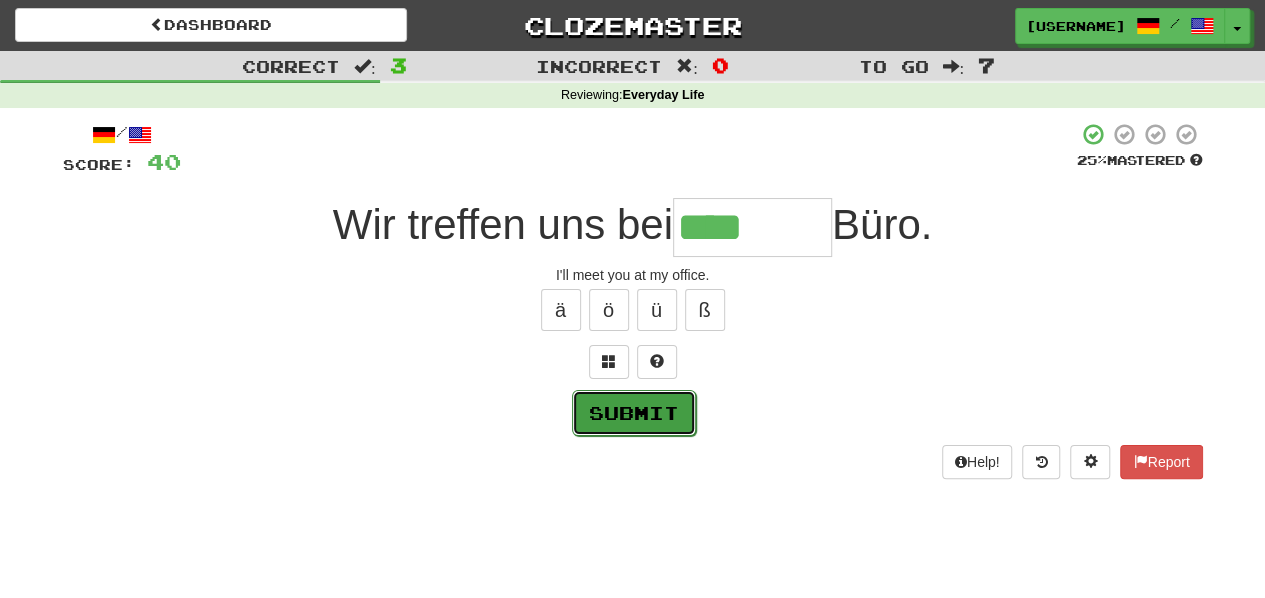 click on "Submit" at bounding box center [634, 413] 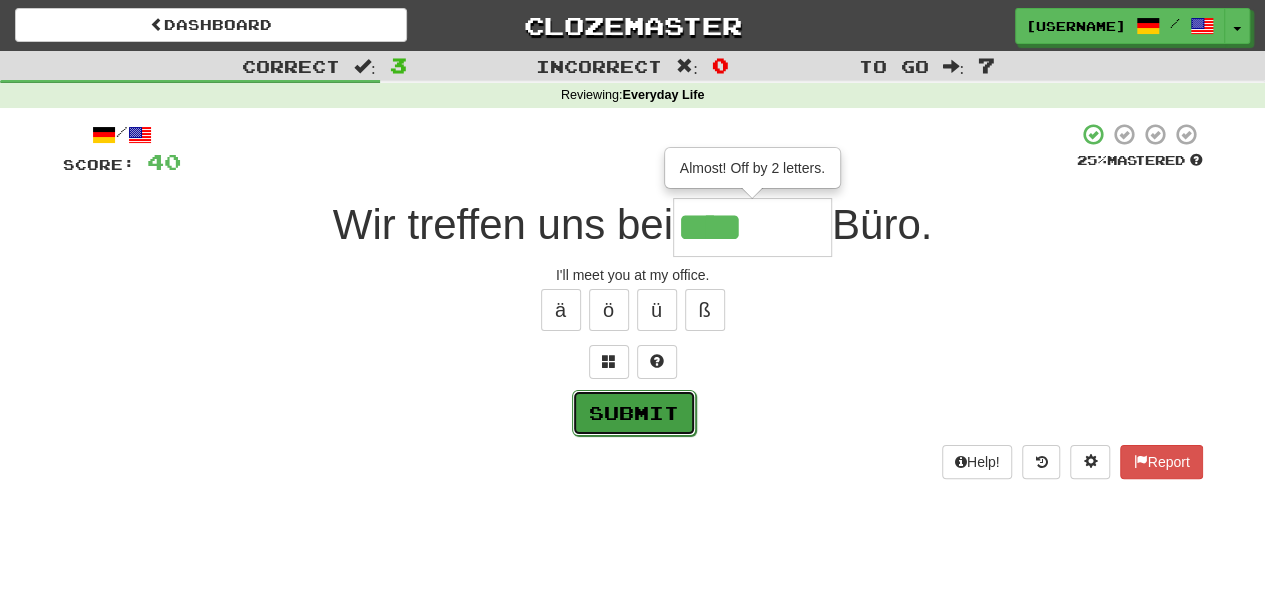 click on "Submit" at bounding box center [634, 413] 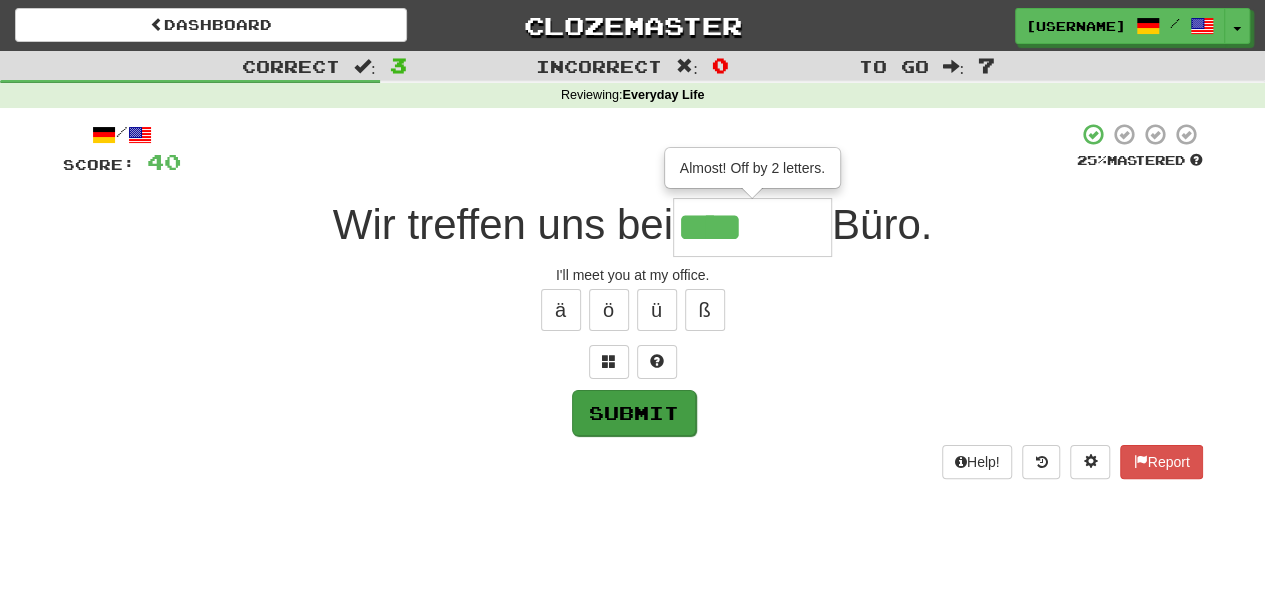 type on "******" 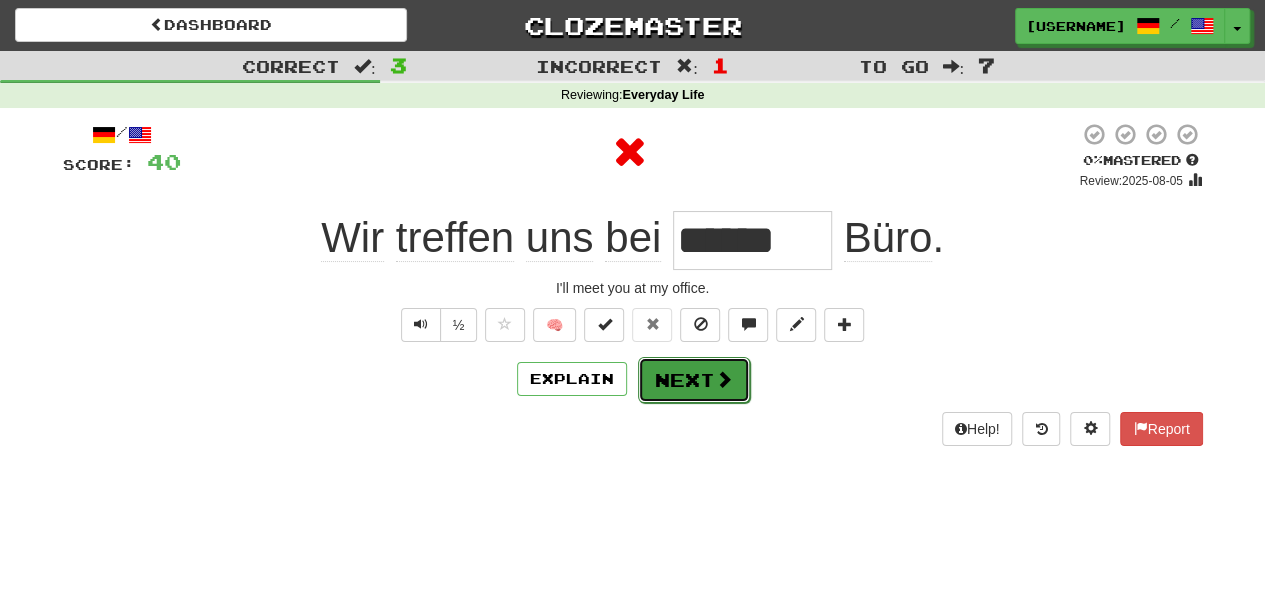 click on "Next" at bounding box center [694, 380] 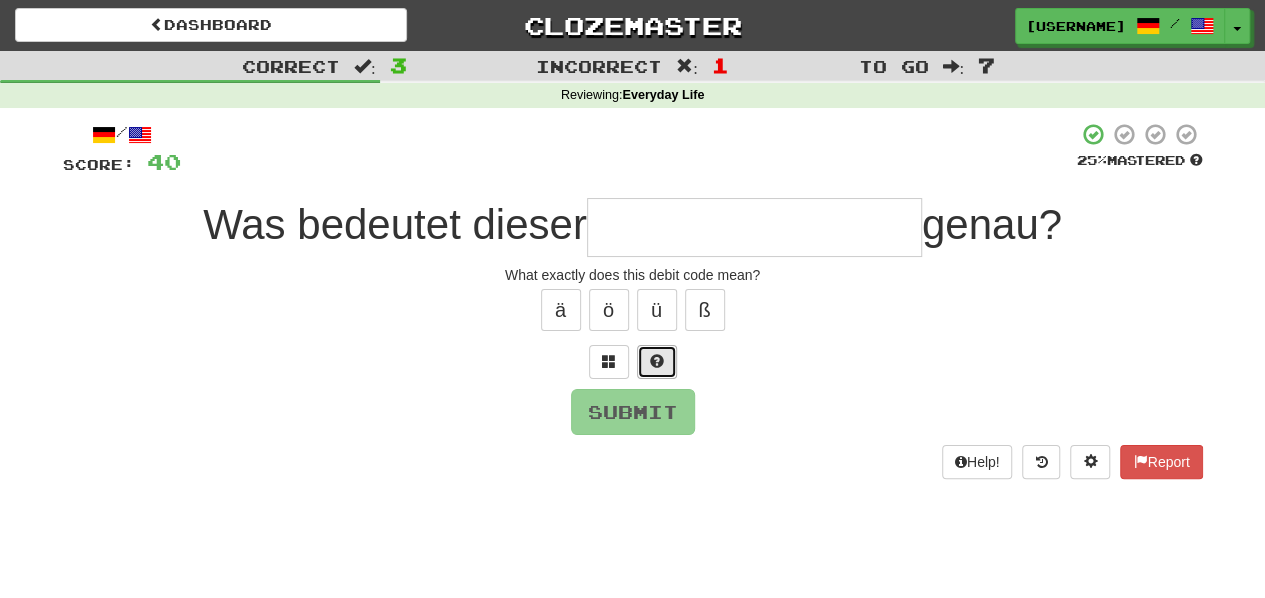 click at bounding box center [657, 362] 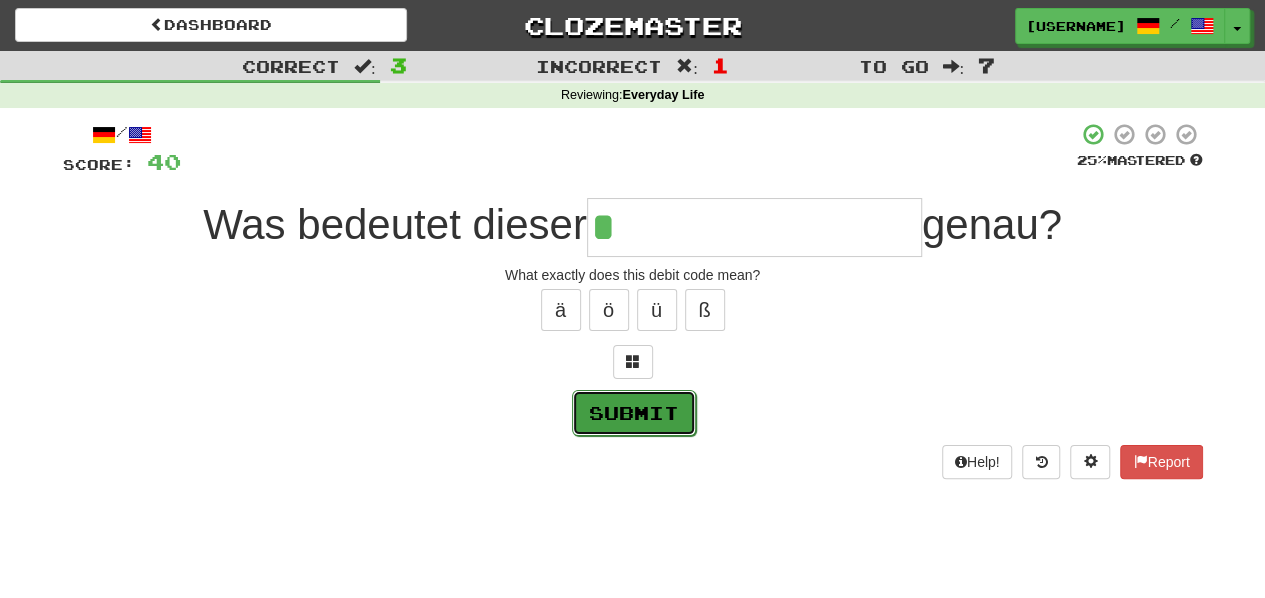 click on "Submit" at bounding box center (634, 413) 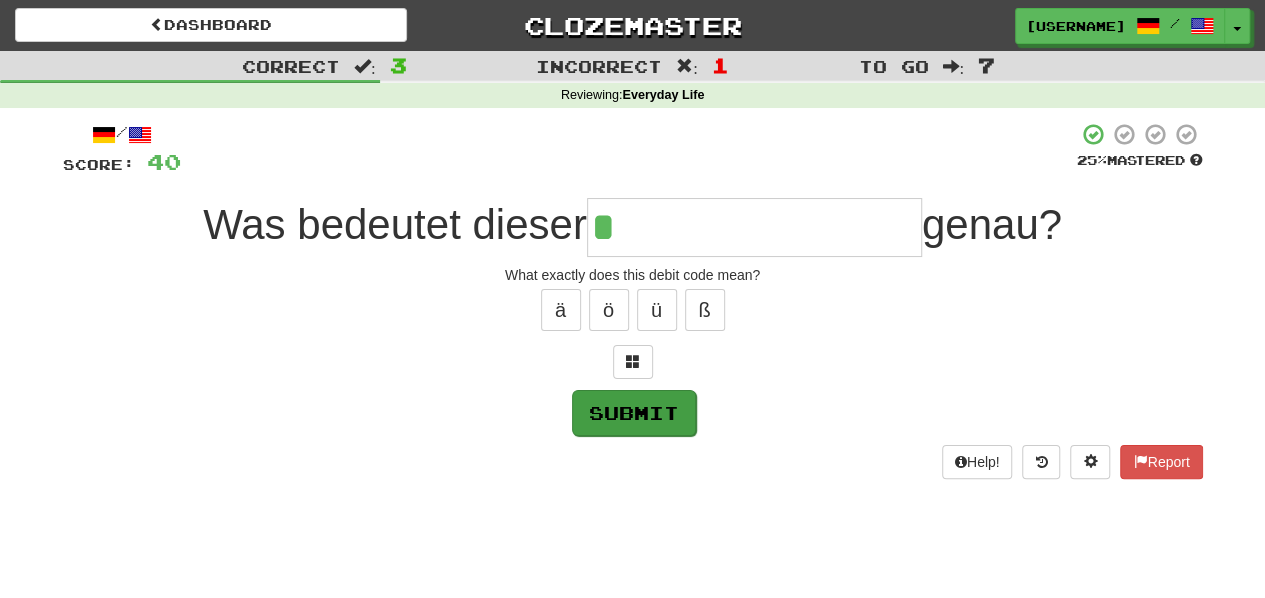 type on "**********" 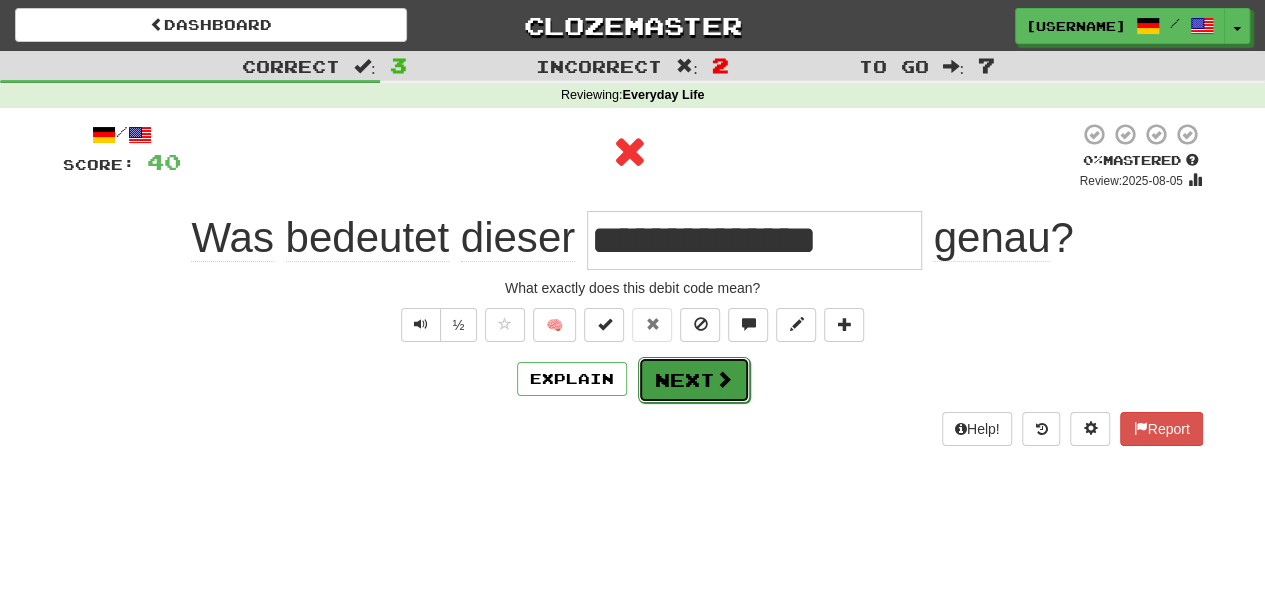 click on "Next" at bounding box center (694, 380) 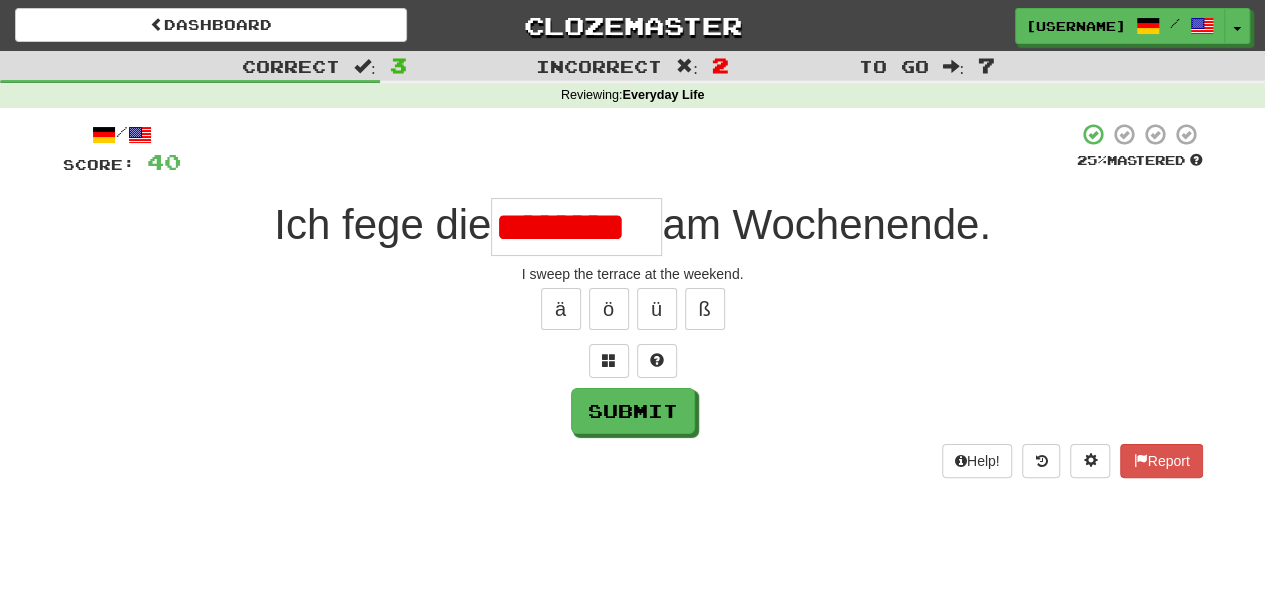 scroll, scrollTop: 0, scrollLeft: 0, axis: both 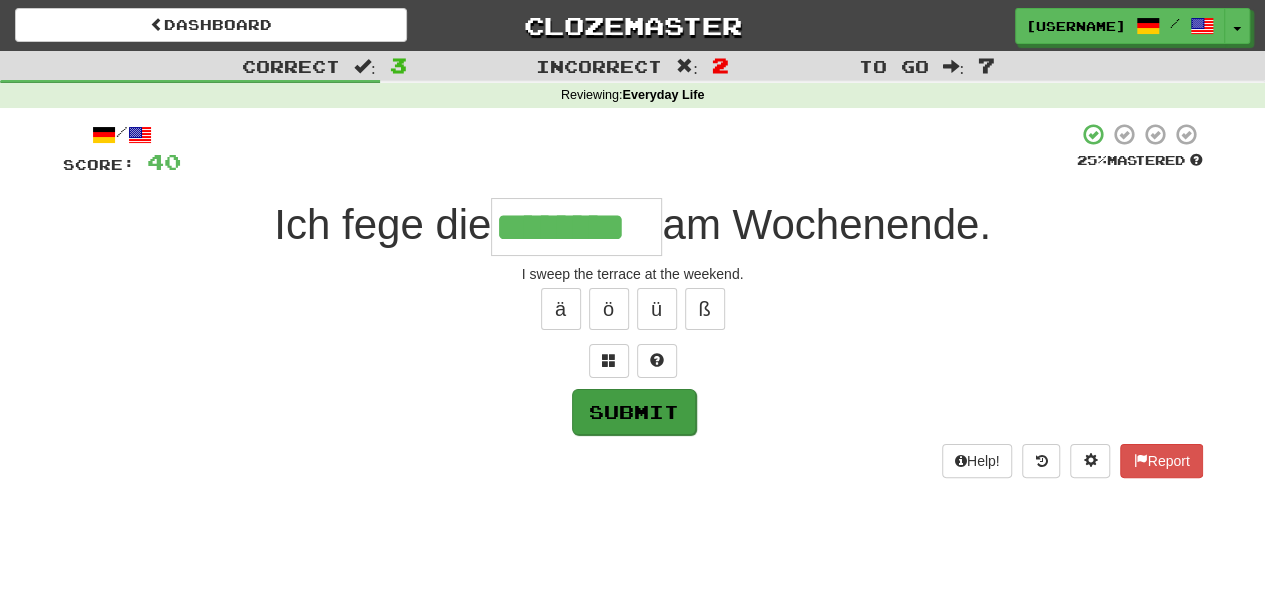 type on "********" 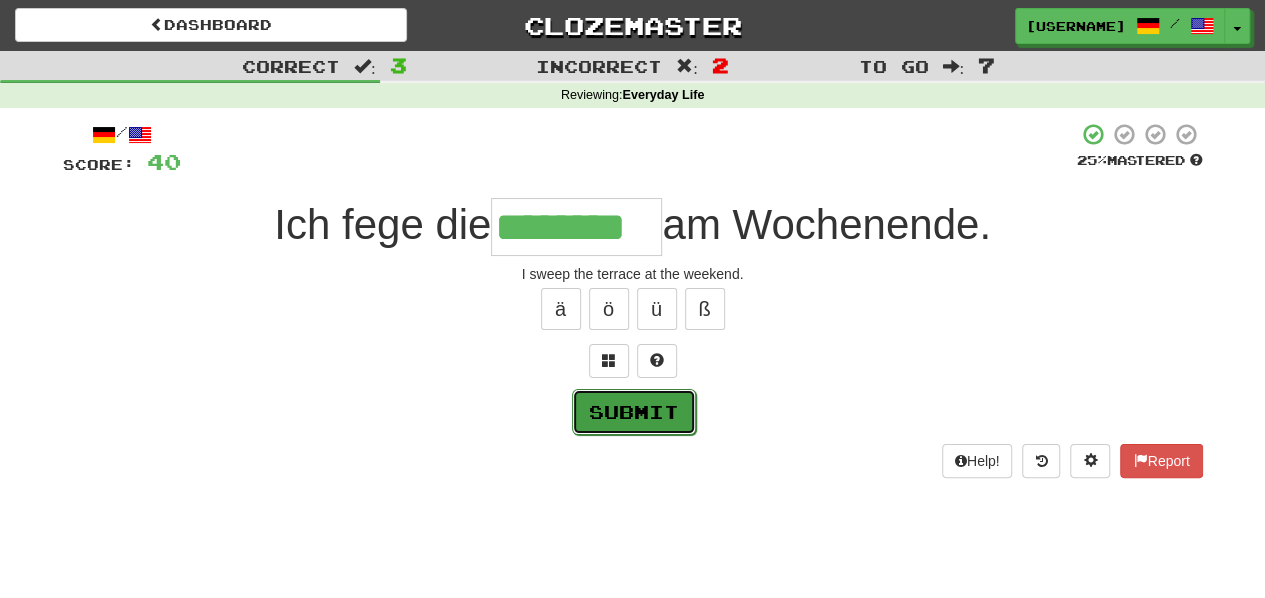 click on "Submit" at bounding box center (634, 412) 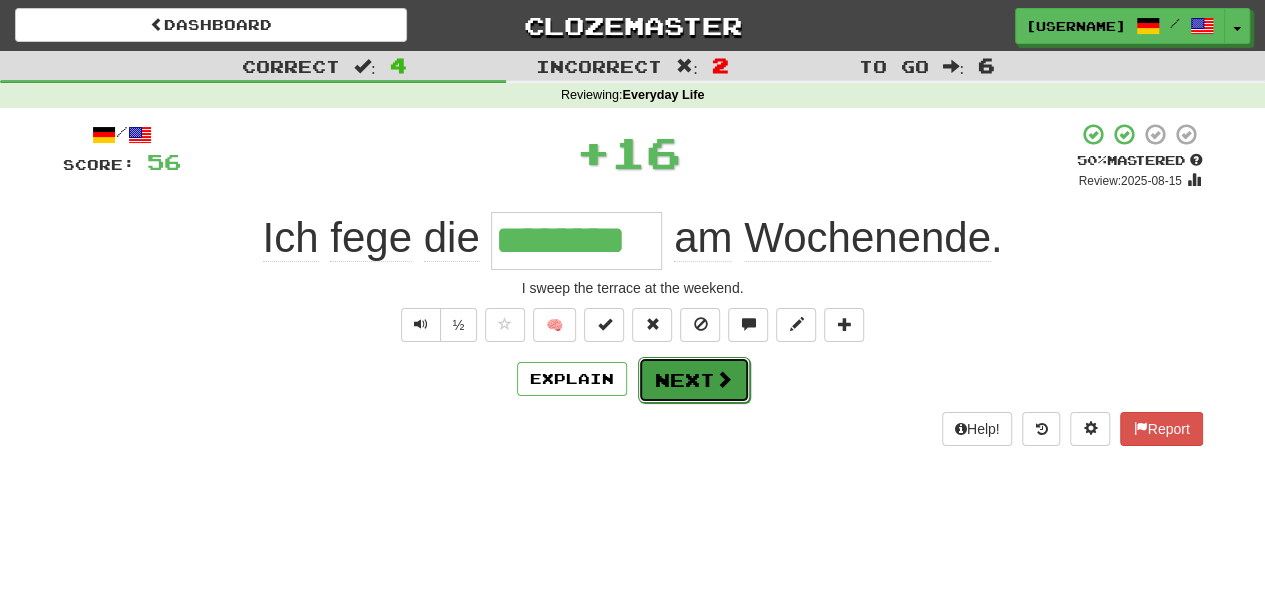 click on "Next" at bounding box center [694, 380] 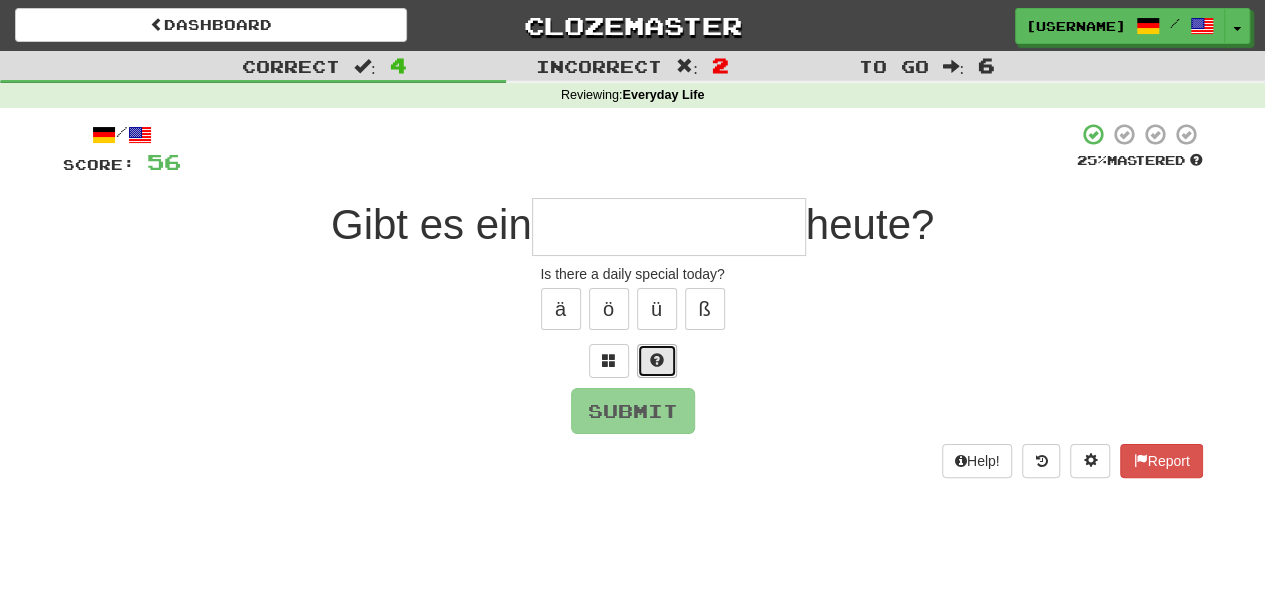 click at bounding box center (657, 361) 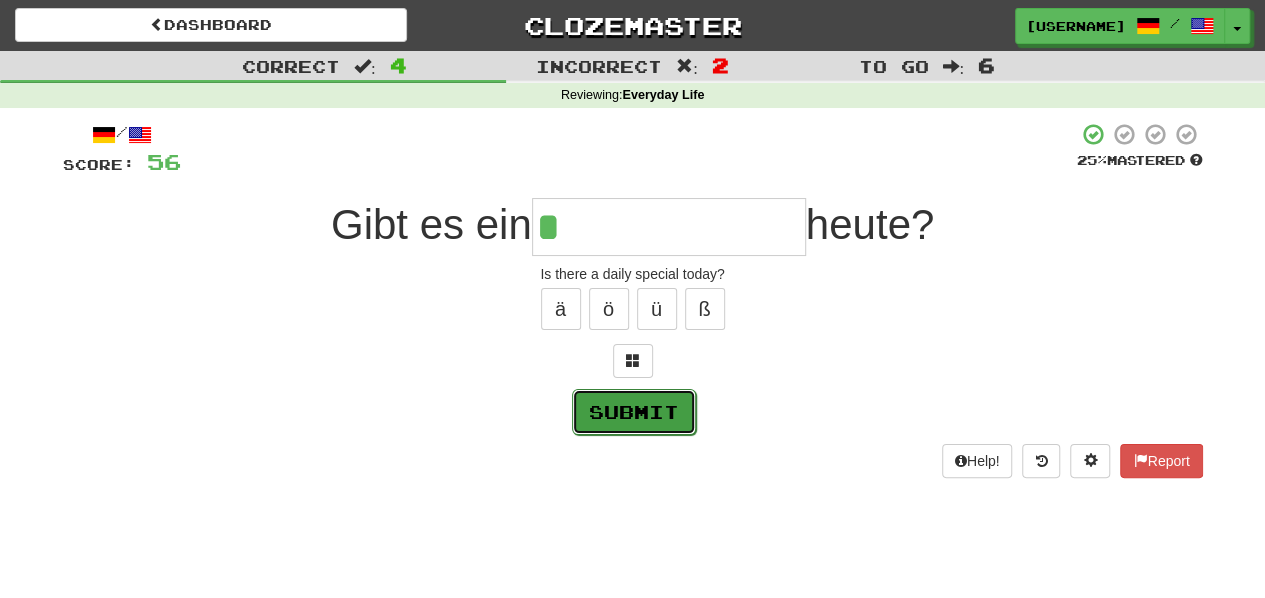 click on "Submit" at bounding box center (634, 412) 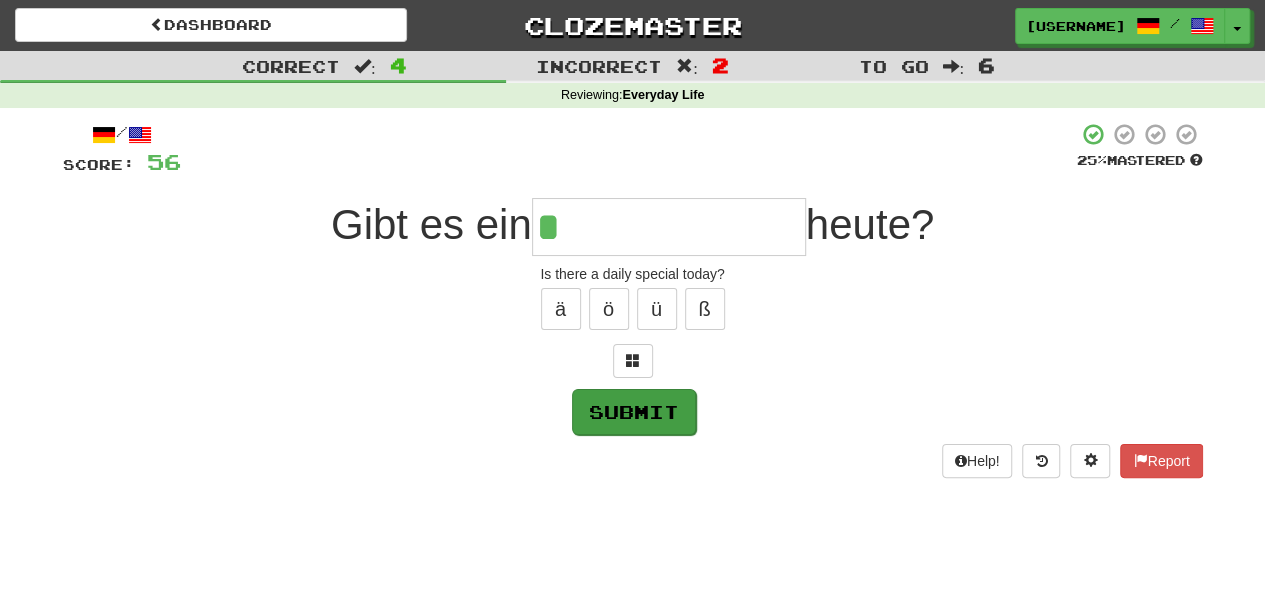 type on "**********" 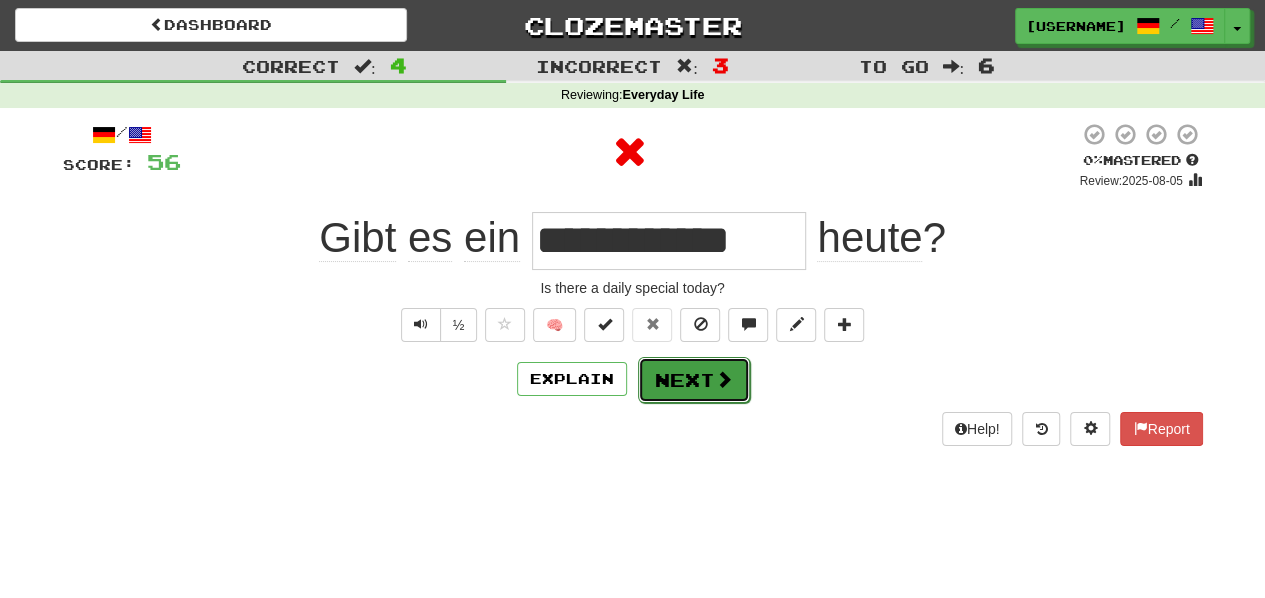 click on "Next" at bounding box center [694, 380] 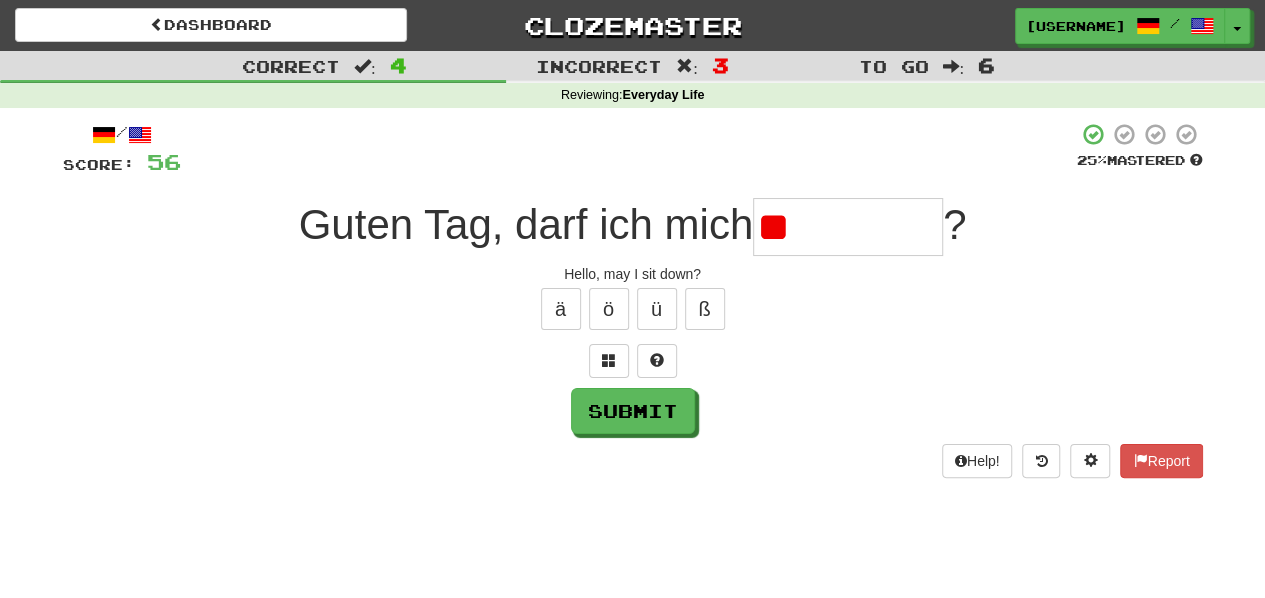 type on "*" 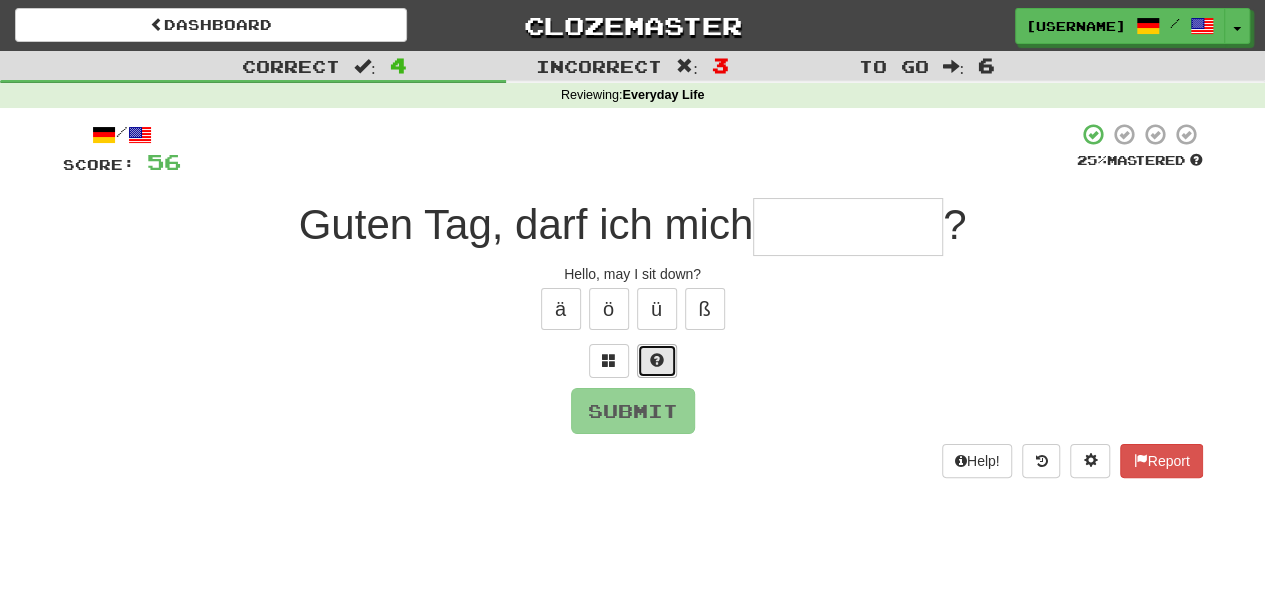 click at bounding box center [657, 361] 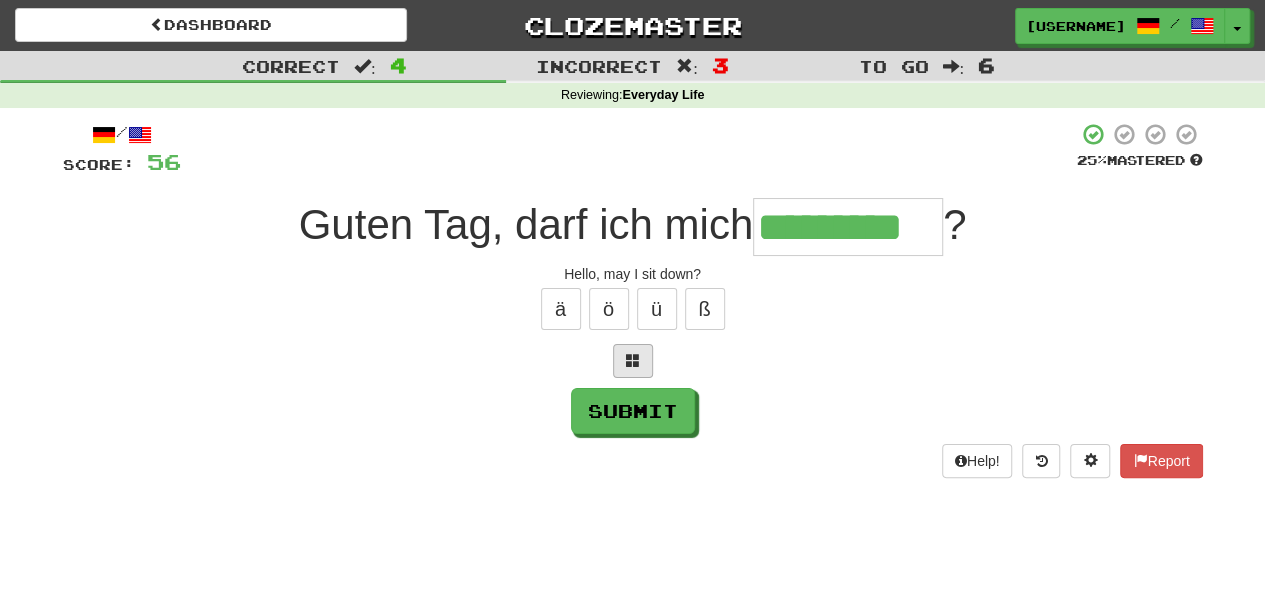 type on "*********" 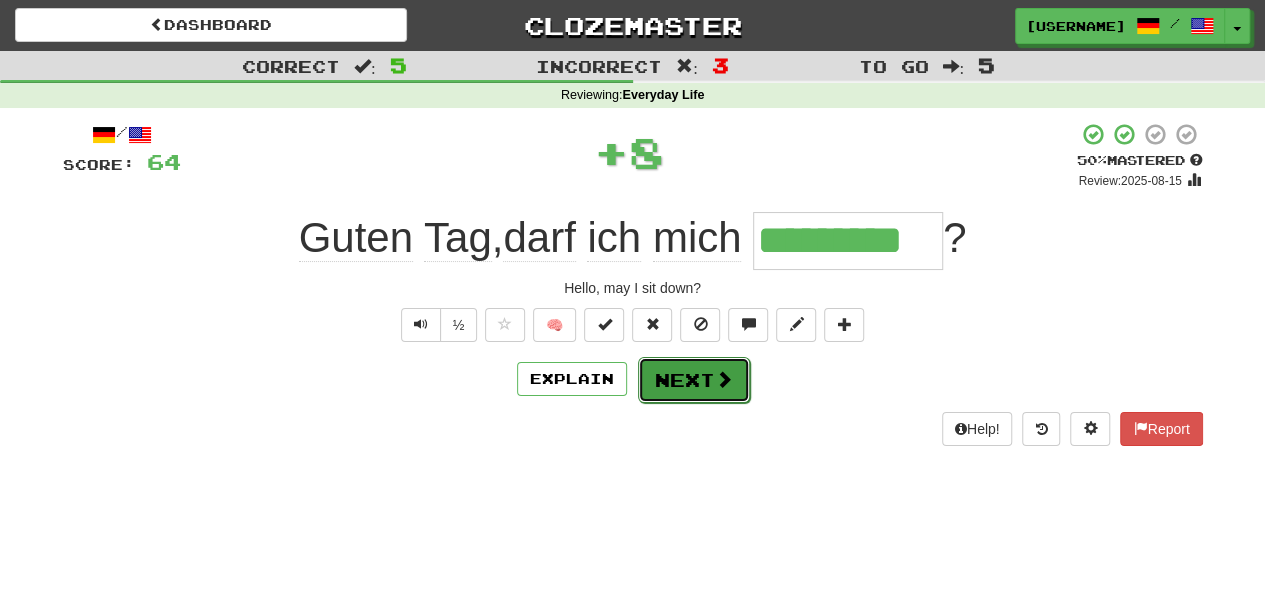 click on "Next" at bounding box center (694, 380) 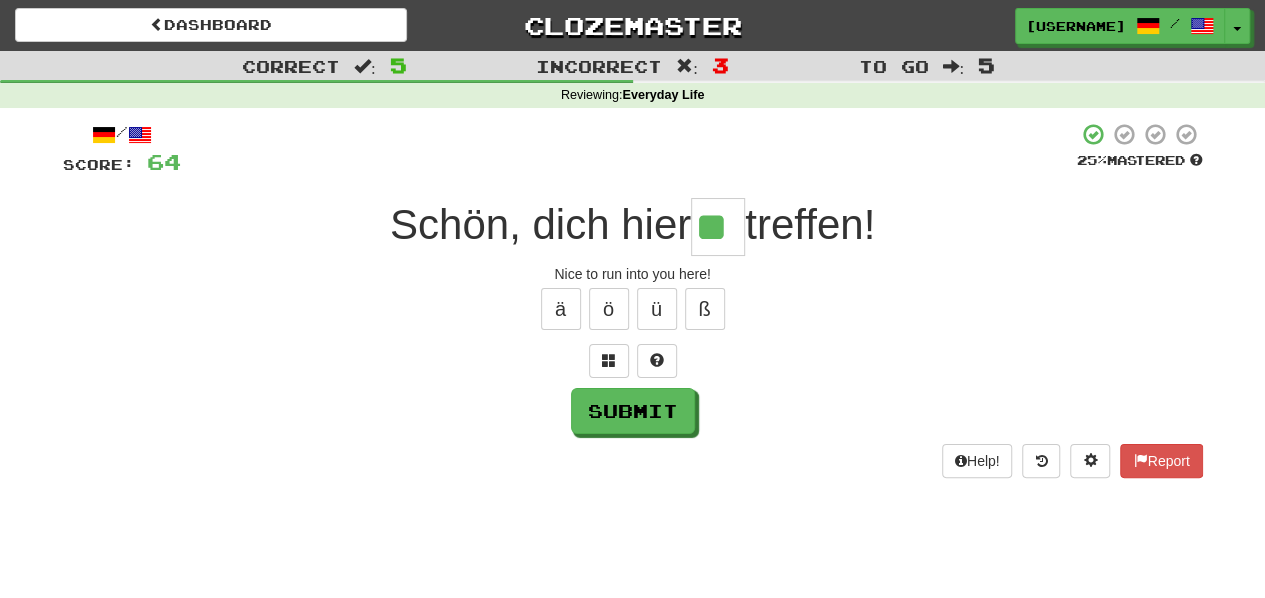 type on "**" 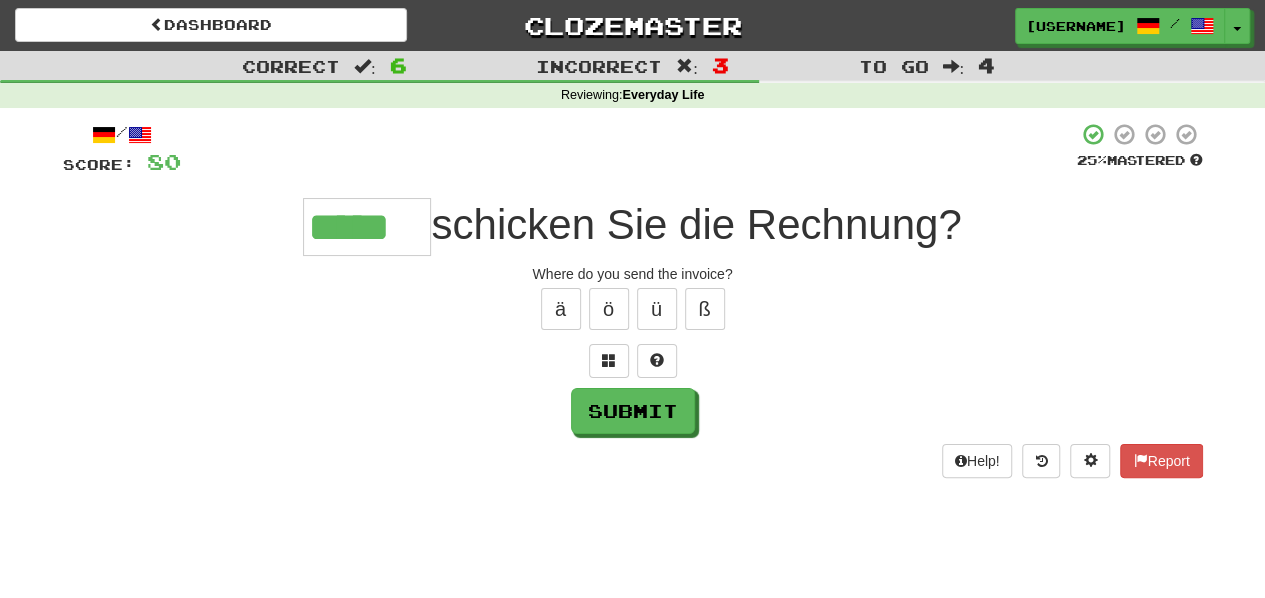 type on "*****" 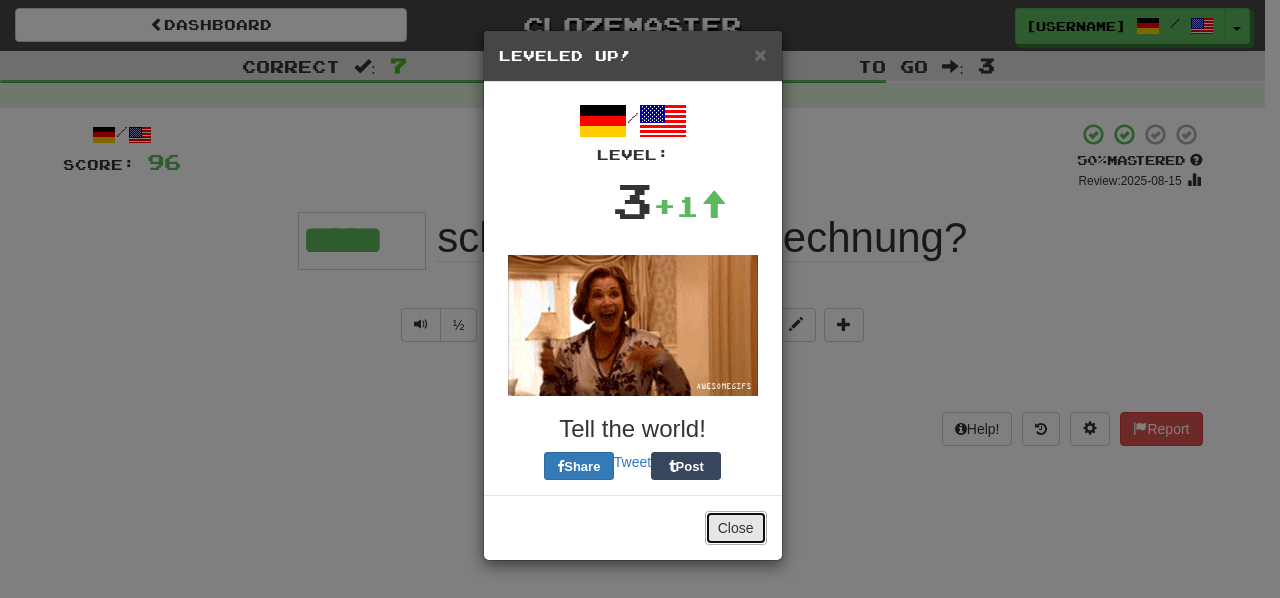 click on "Close" at bounding box center (736, 528) 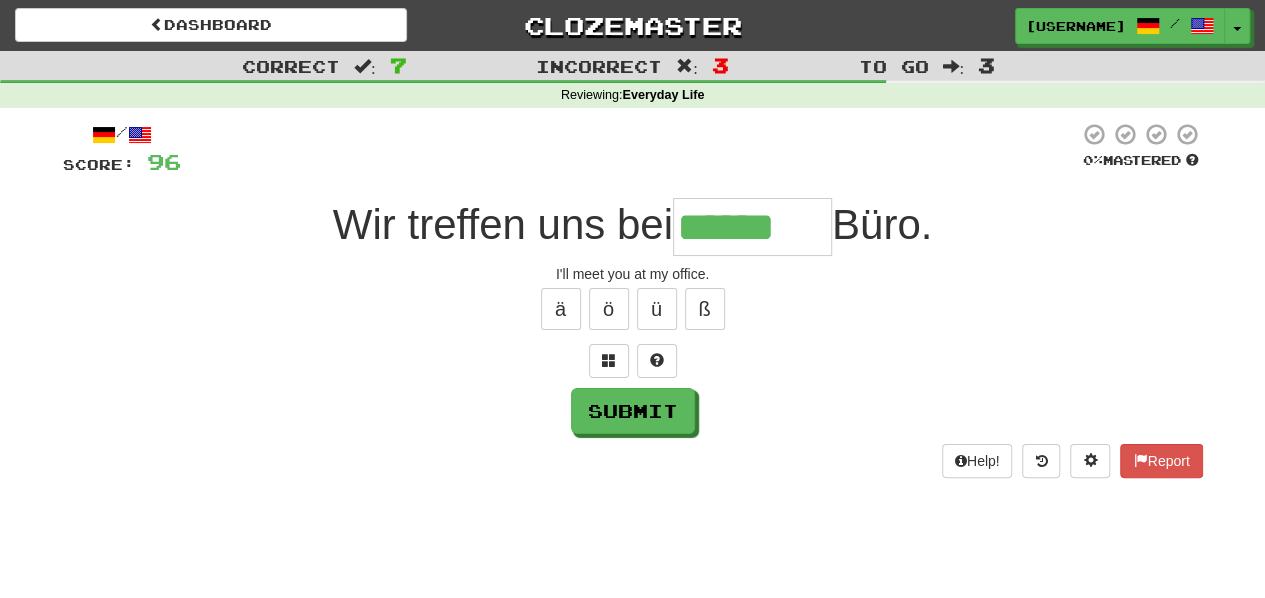 type on "******" 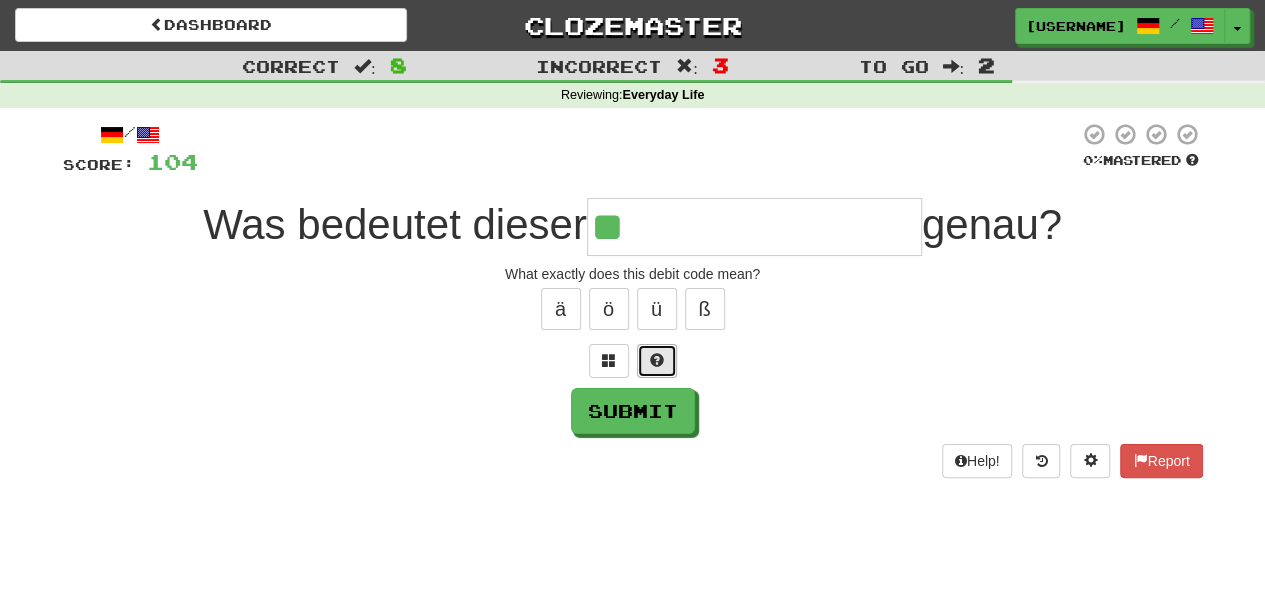 click at bounding box center [657, 360] 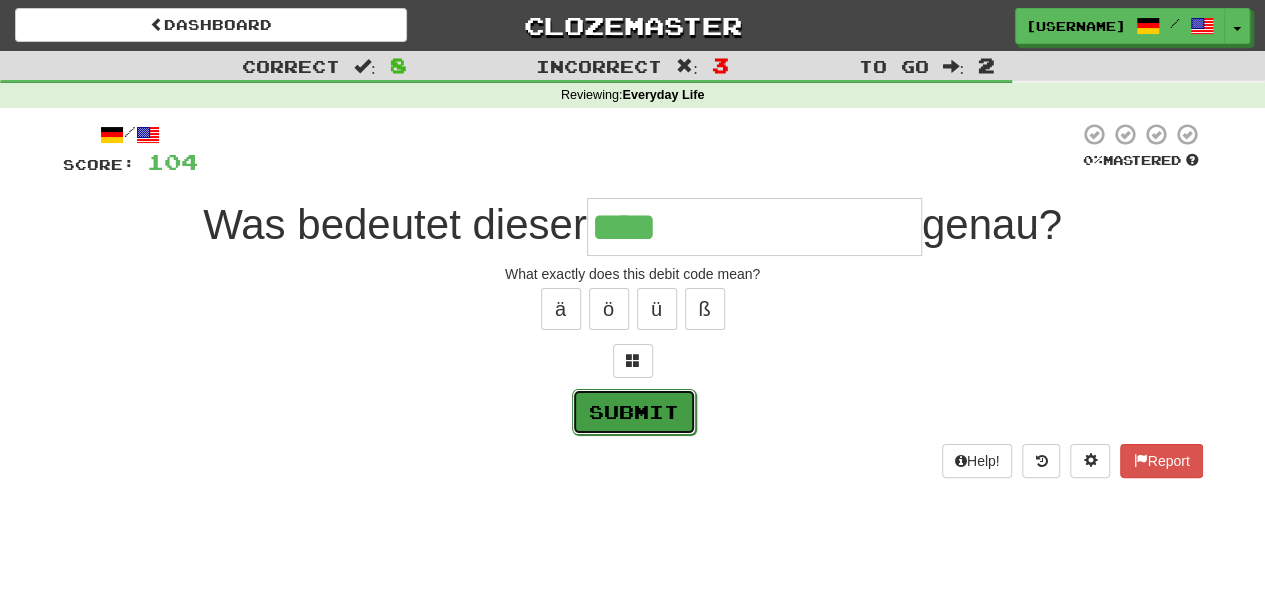 click on "Submit" at bounding box center [634, 412] 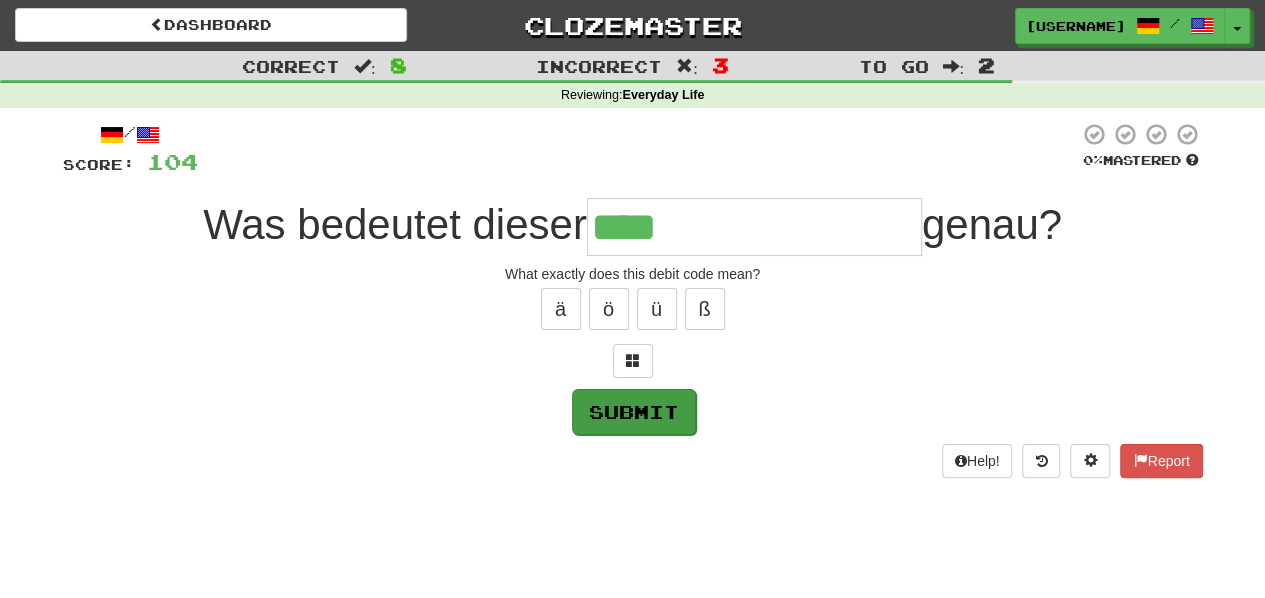 type on "**********" 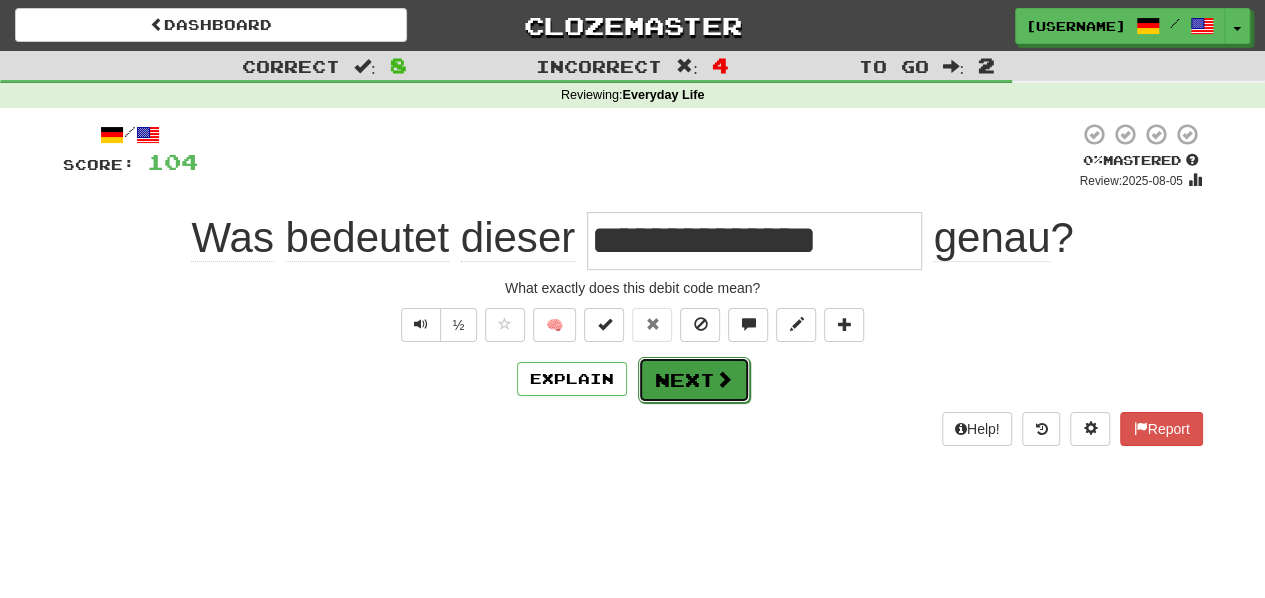 click on "Next" at bounding box center [694, 380] 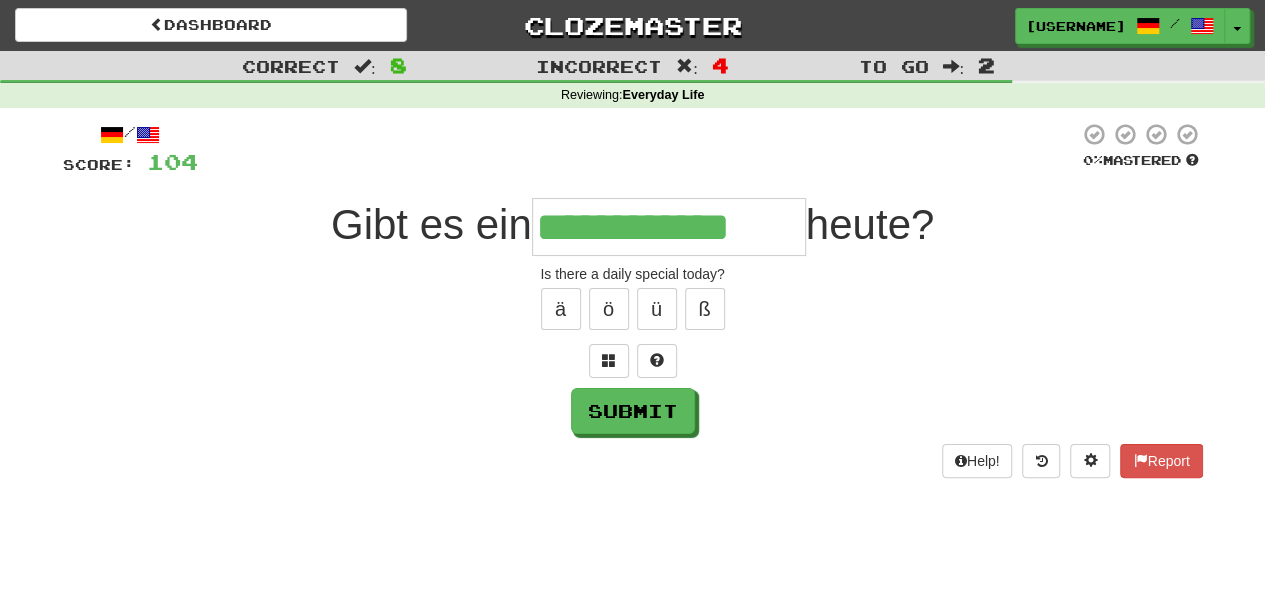type on "**********" 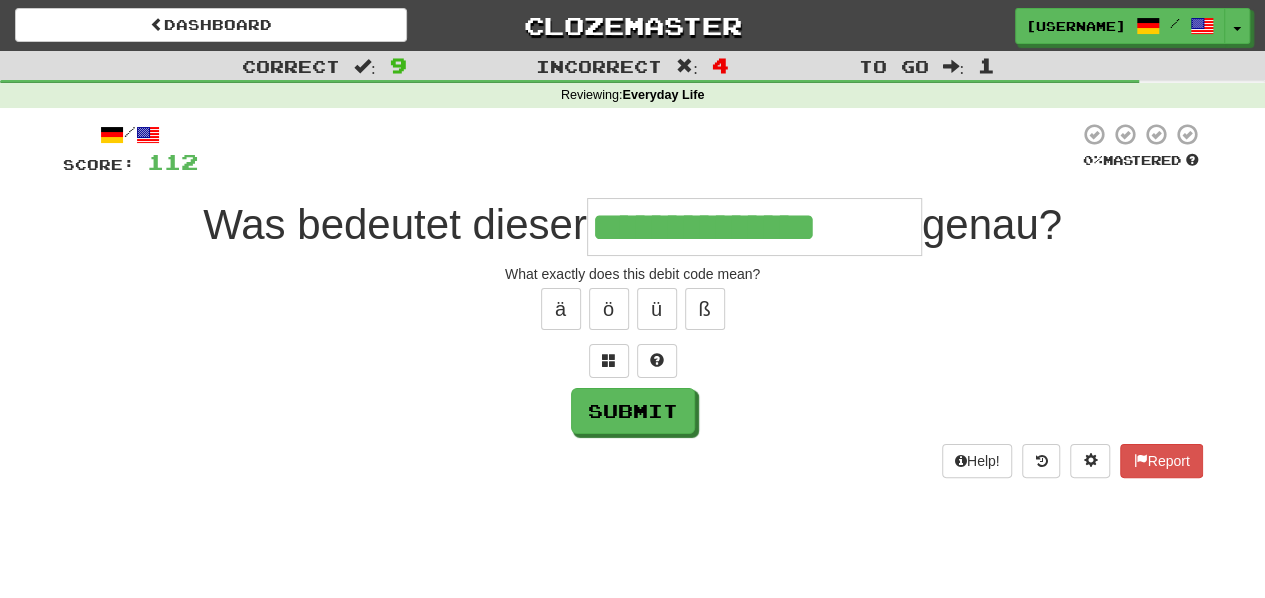 type on "**********" 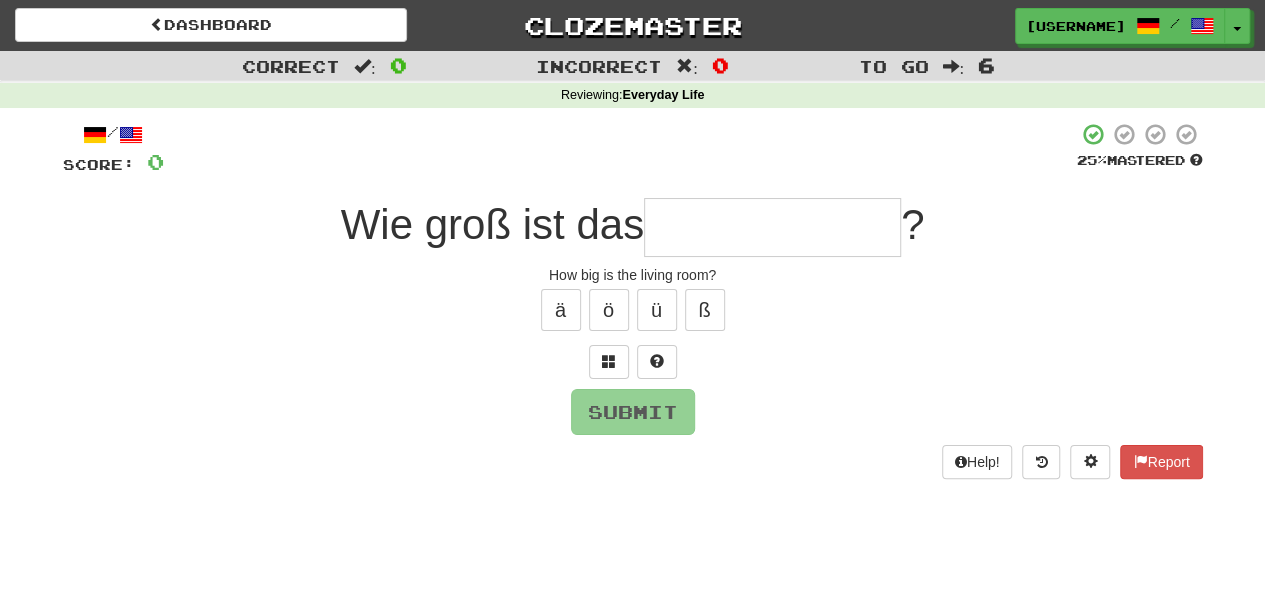 scroll, scrollTop: 3, scrollLeft: 0, axis: vertical 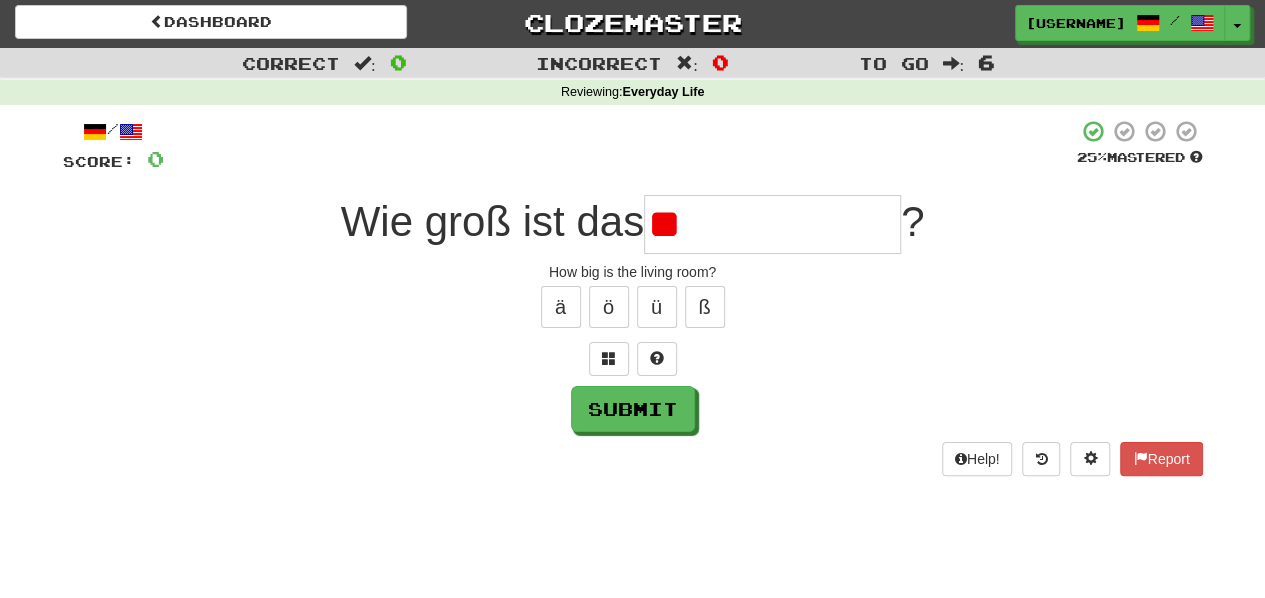 type on "*" 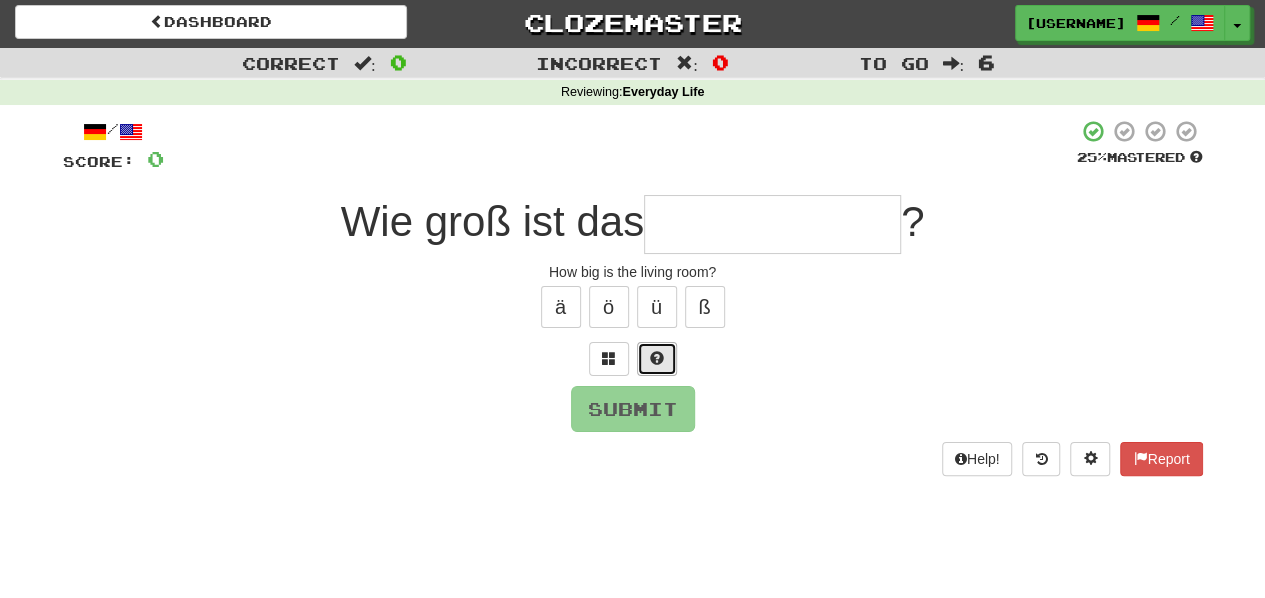 click at bounding box center (657, 359) 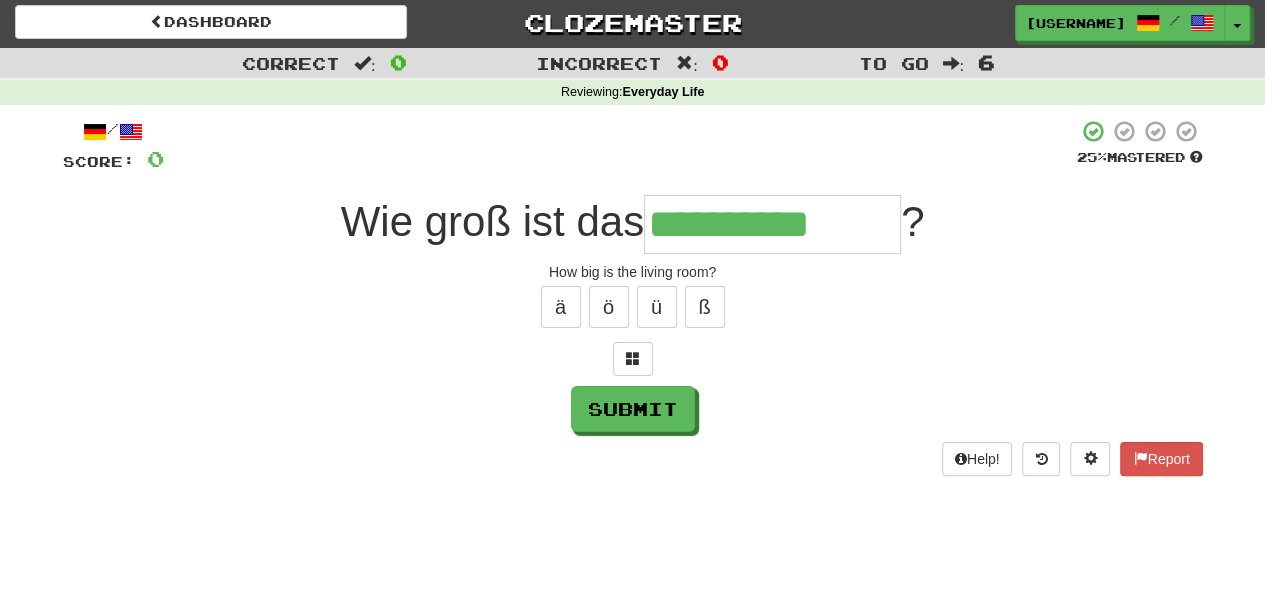 type on "**********" 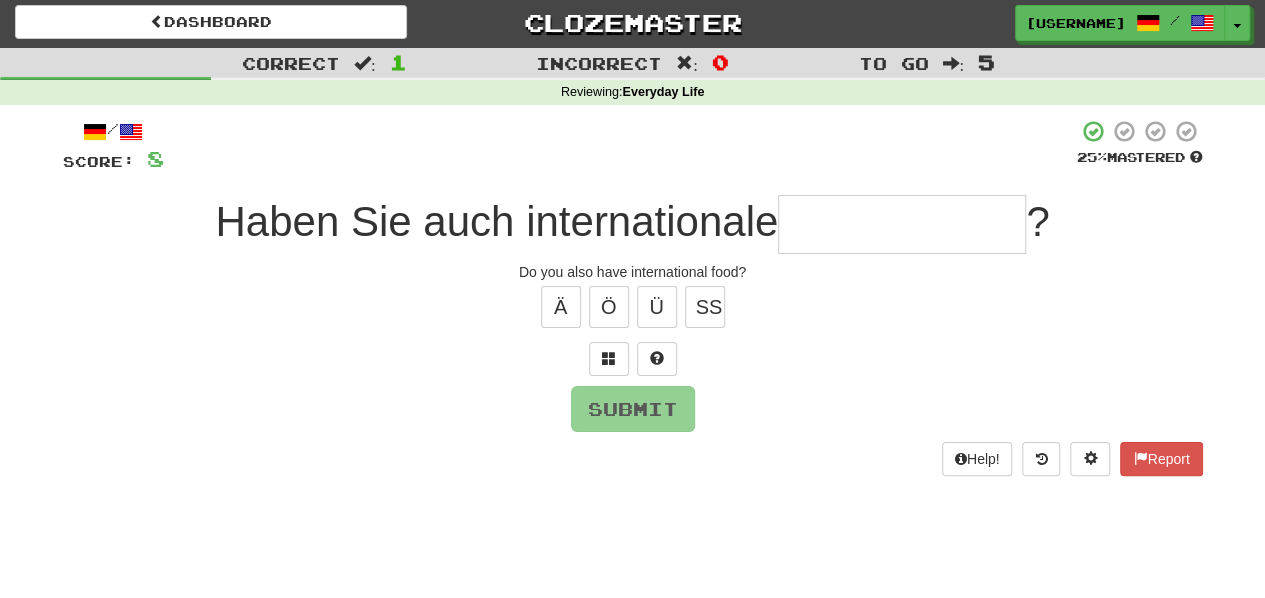 type on "*" 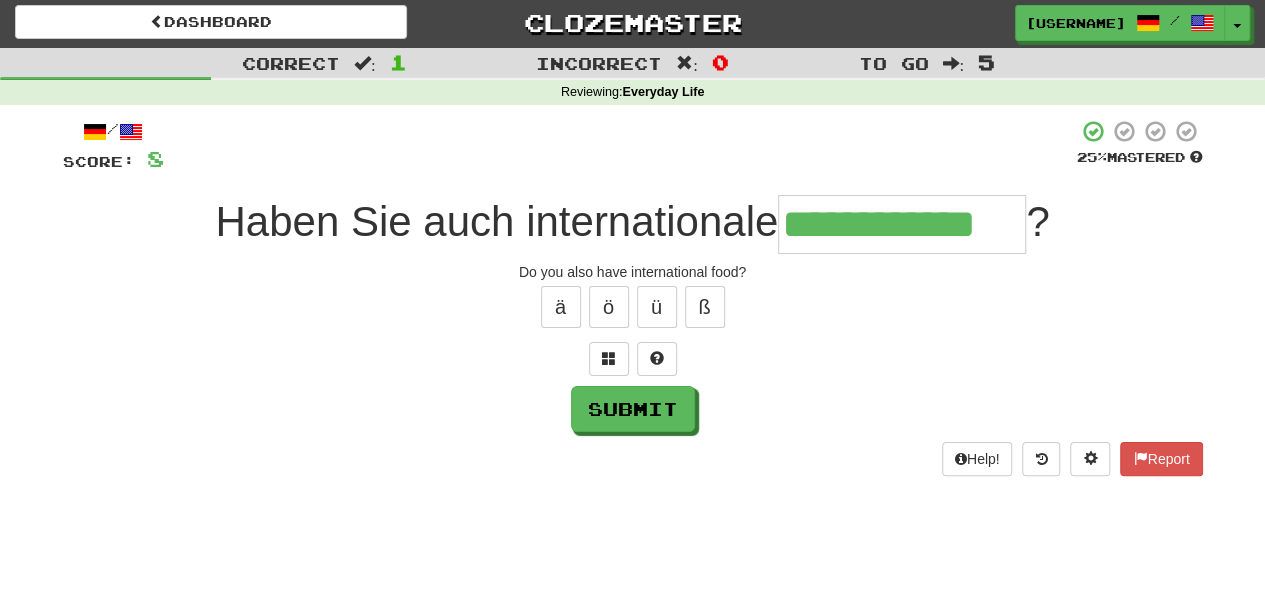 type on "**********" 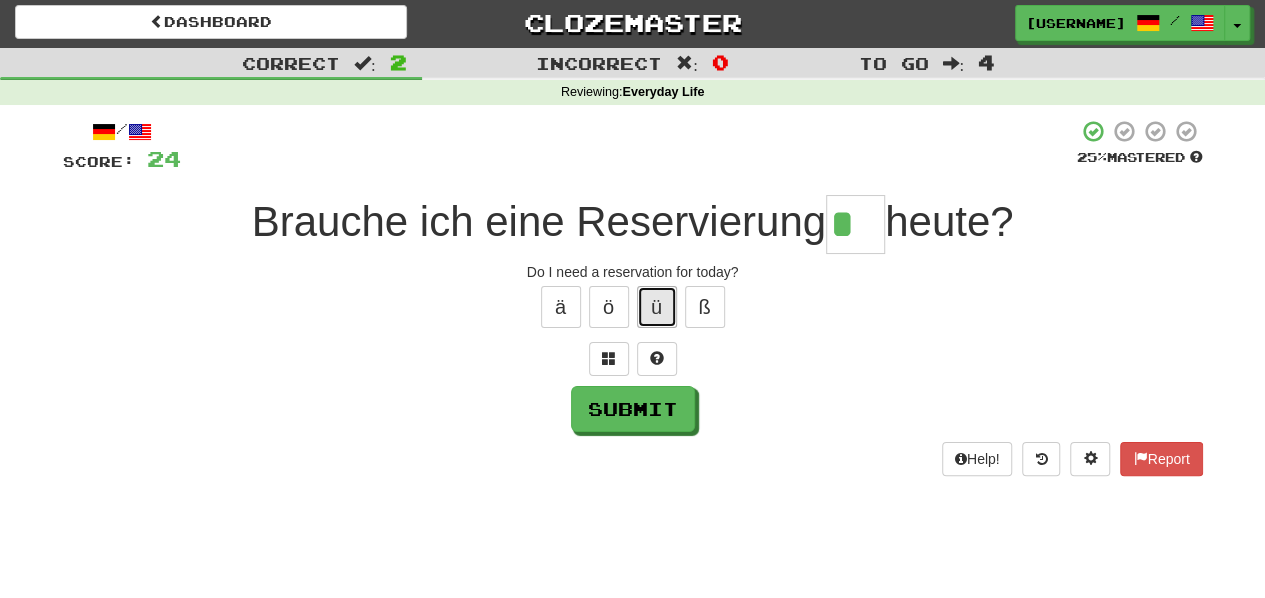 click on "ü" at bounding box center [657, 307] 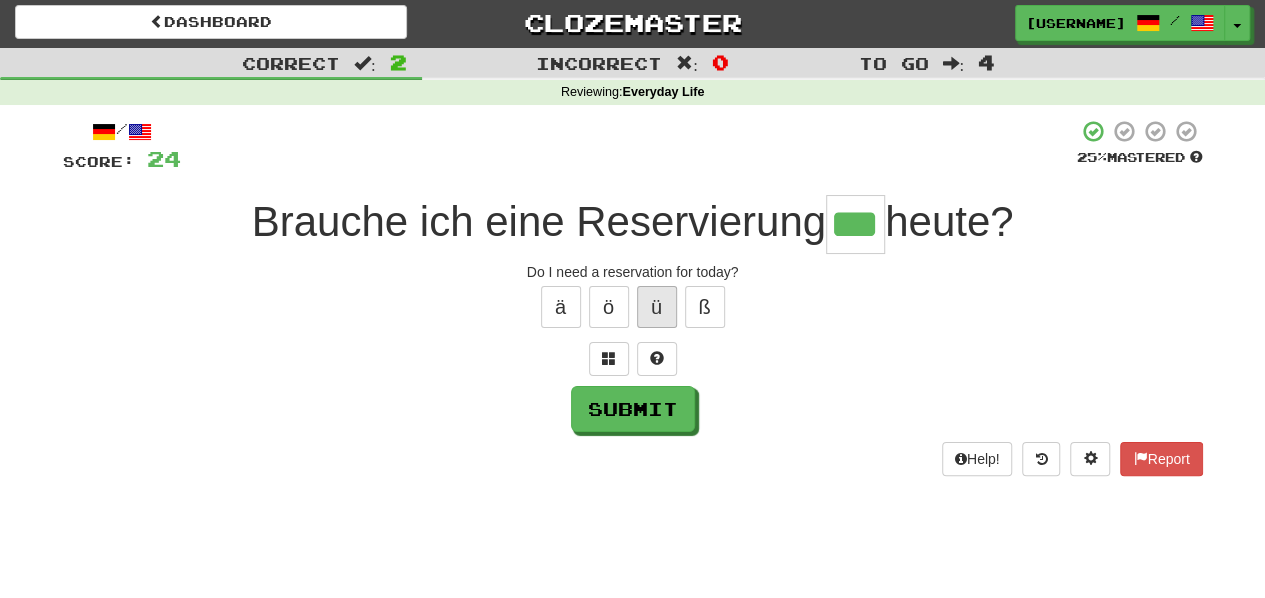 type on "***" 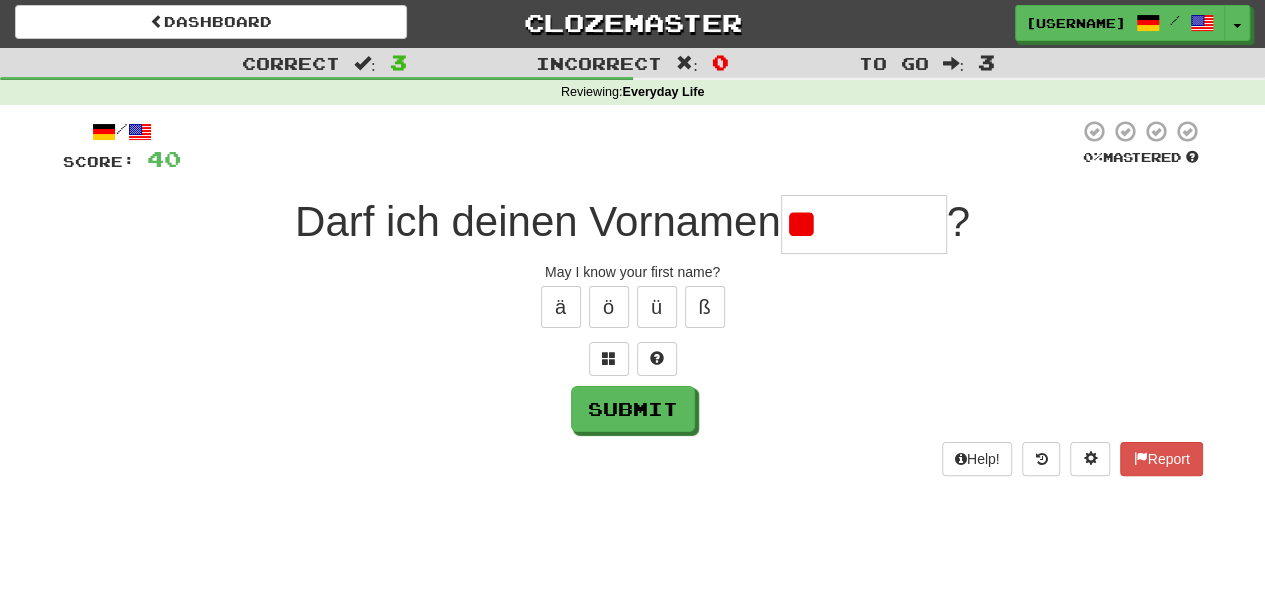 type on "*" 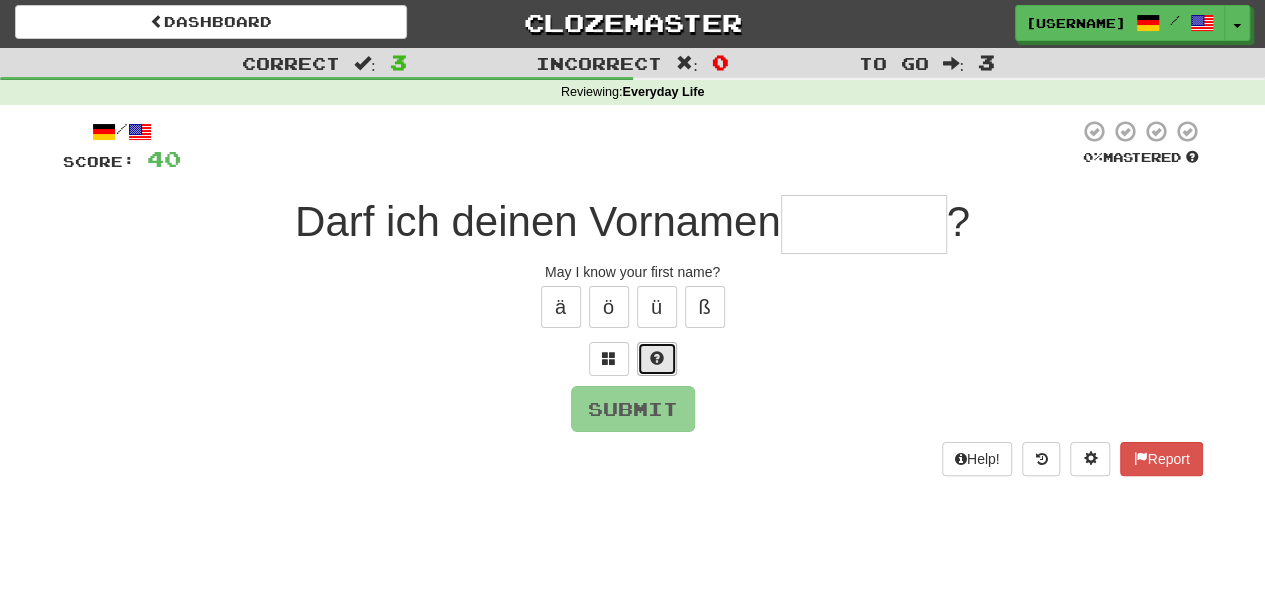 click at bounding box center [657, 359] 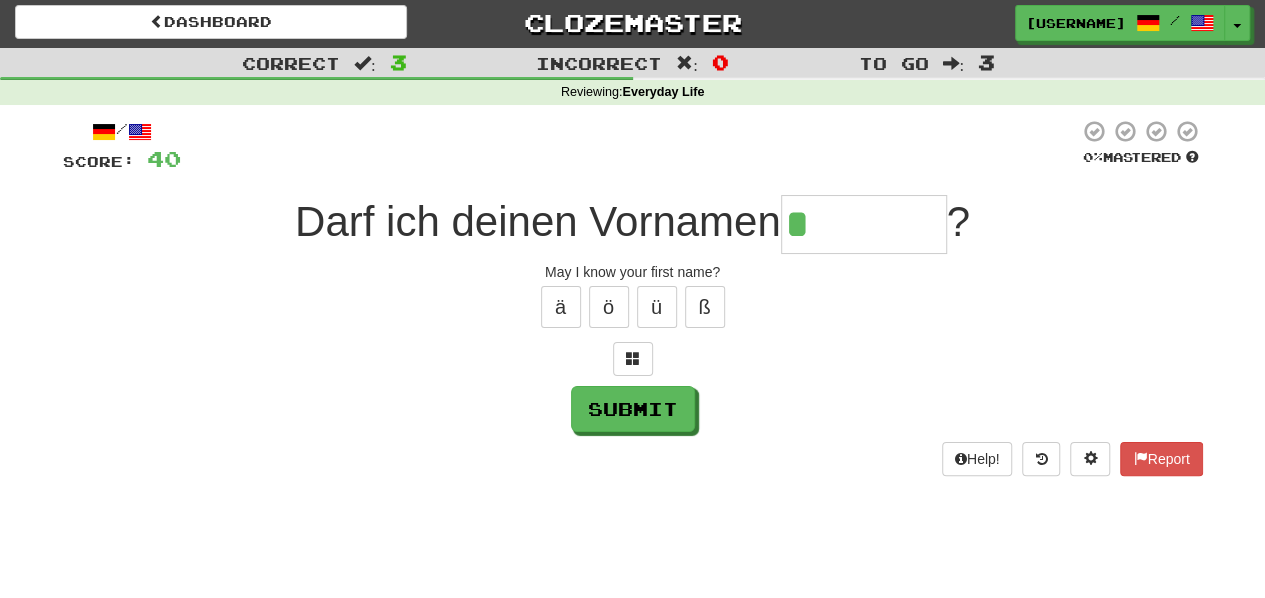 click at bounding box center (633, 359) 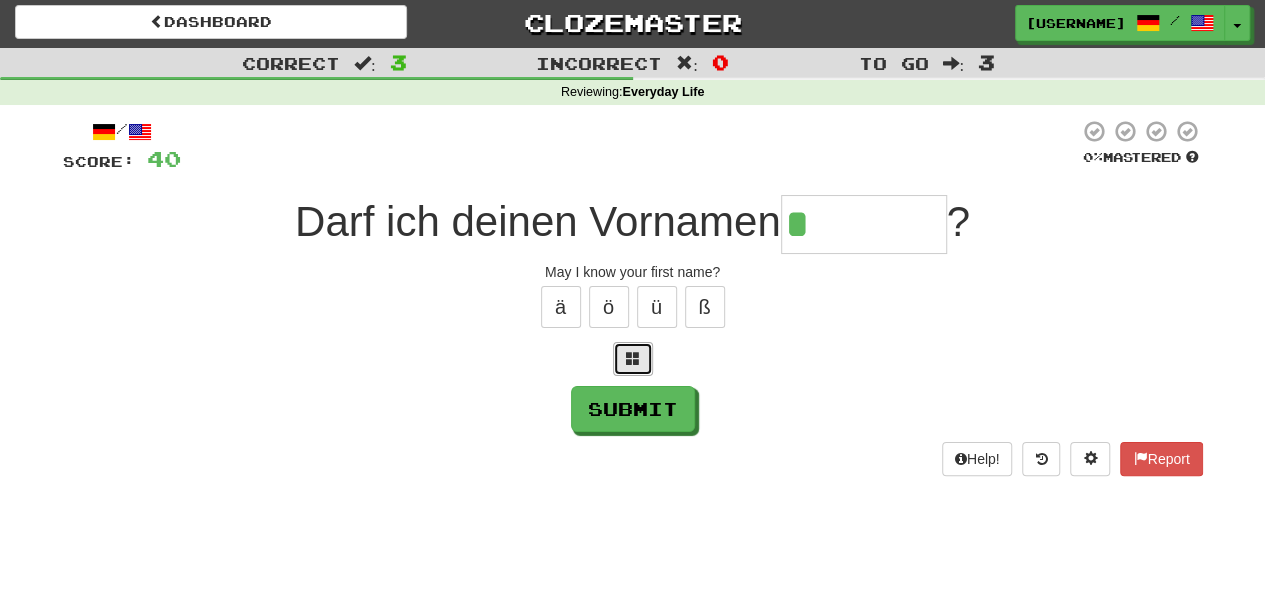 click at bounding box center (633, 359) 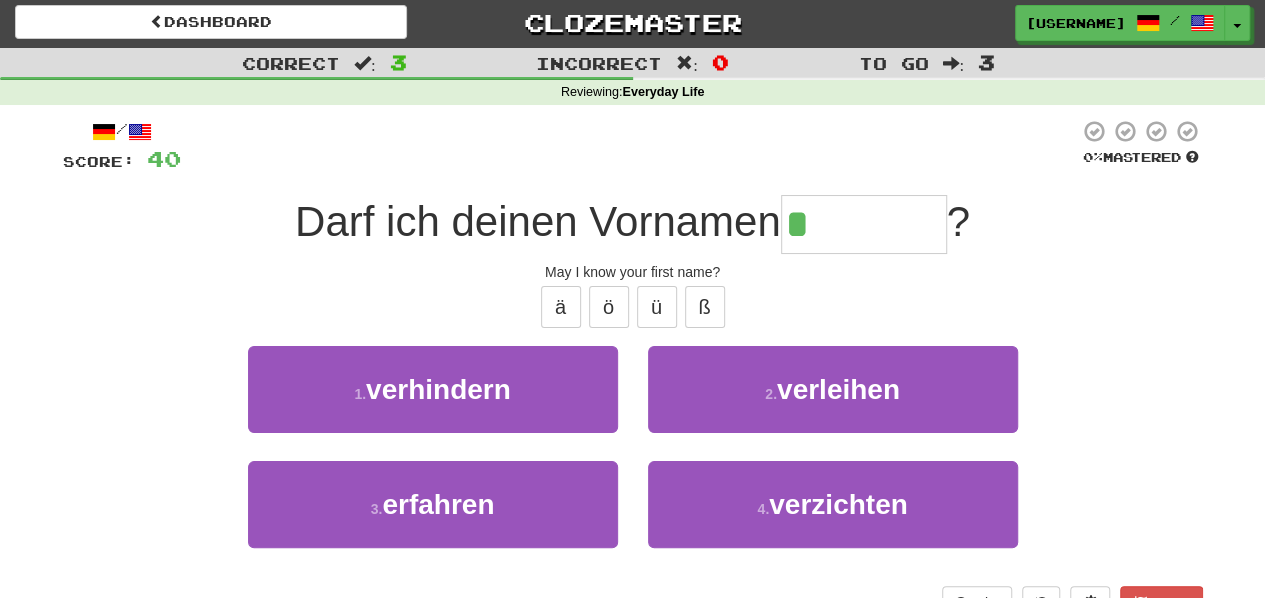 scroll, scrollTop: 40, scrollLeft: 0, axis: vertical 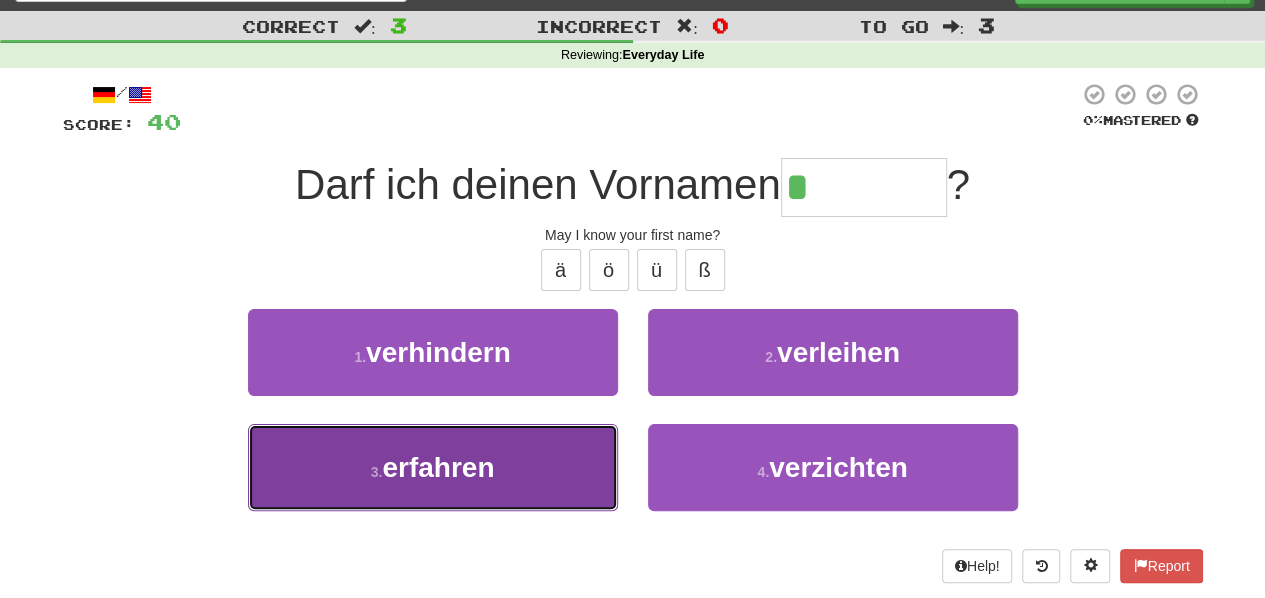 click on "3 .  erfahren" at bounding box center [433, 467] 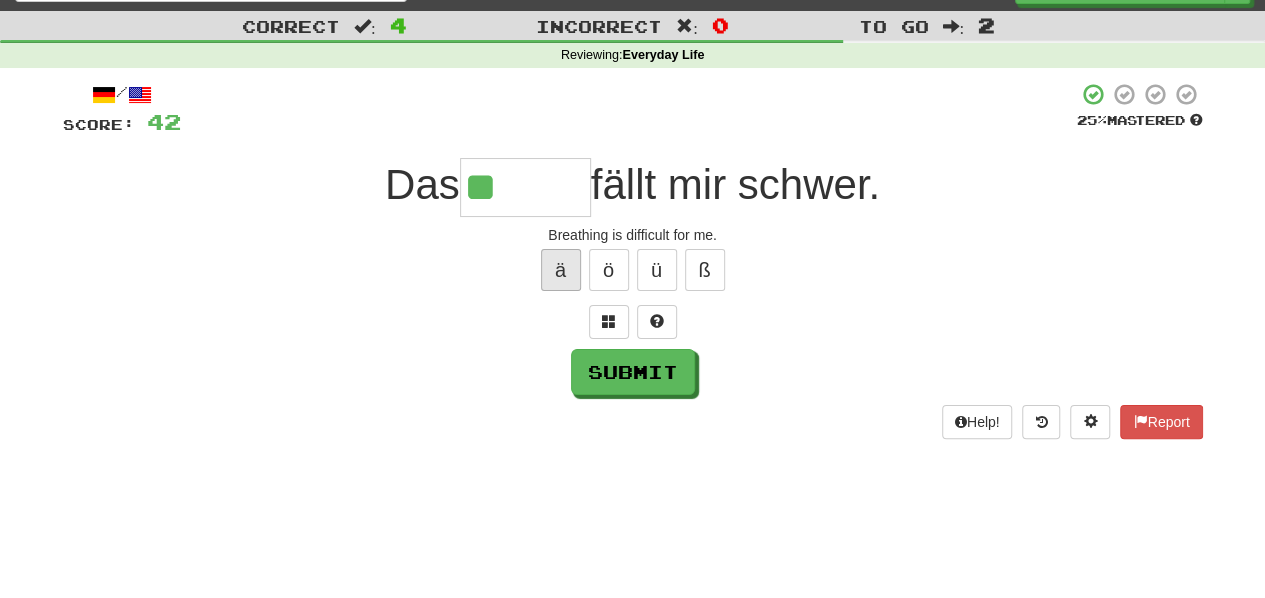 click on "ä ö ü ß" at bounding box center (633, 270) 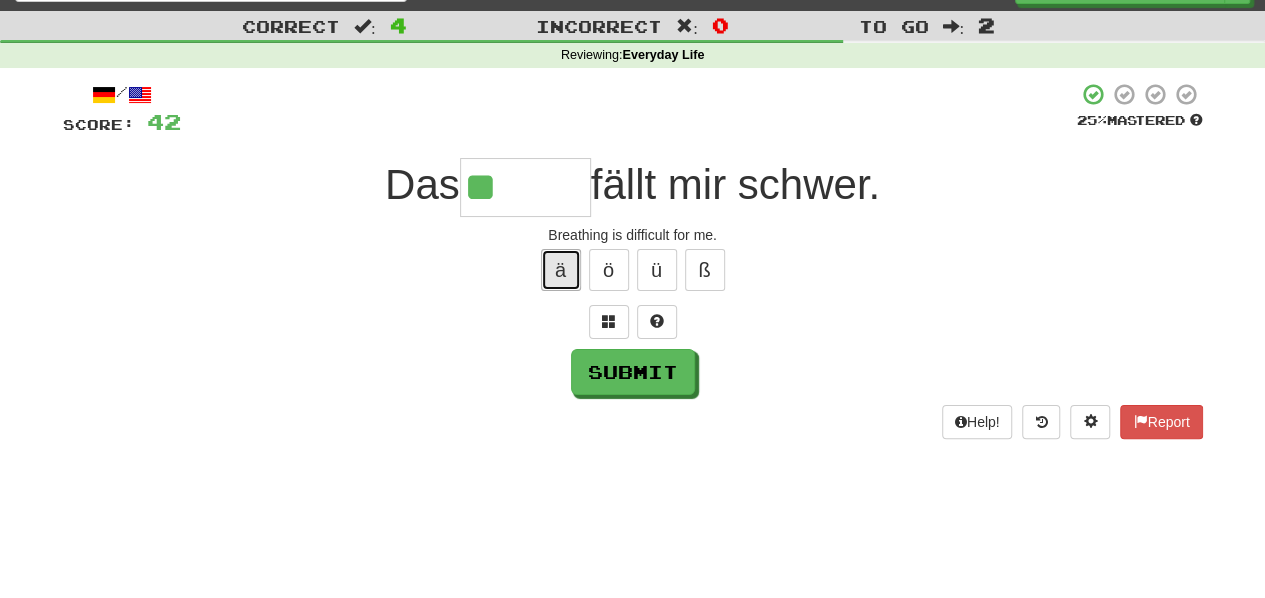 click on "ä" at bounding box center (561, 270) 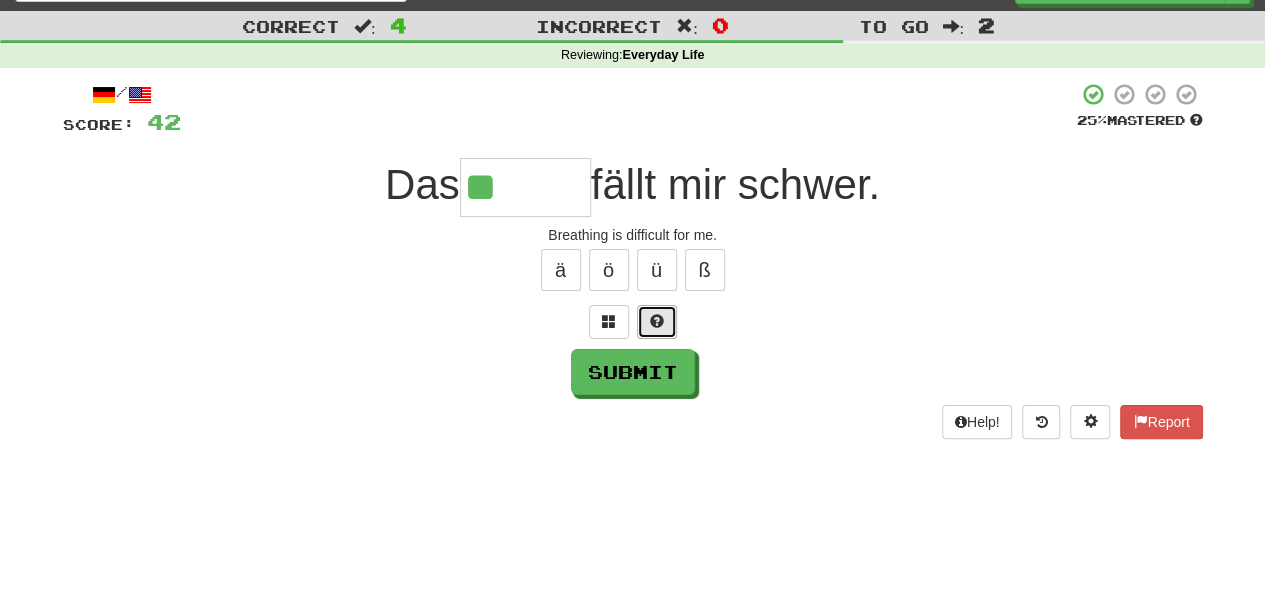 click at bounding box center (657, 321) 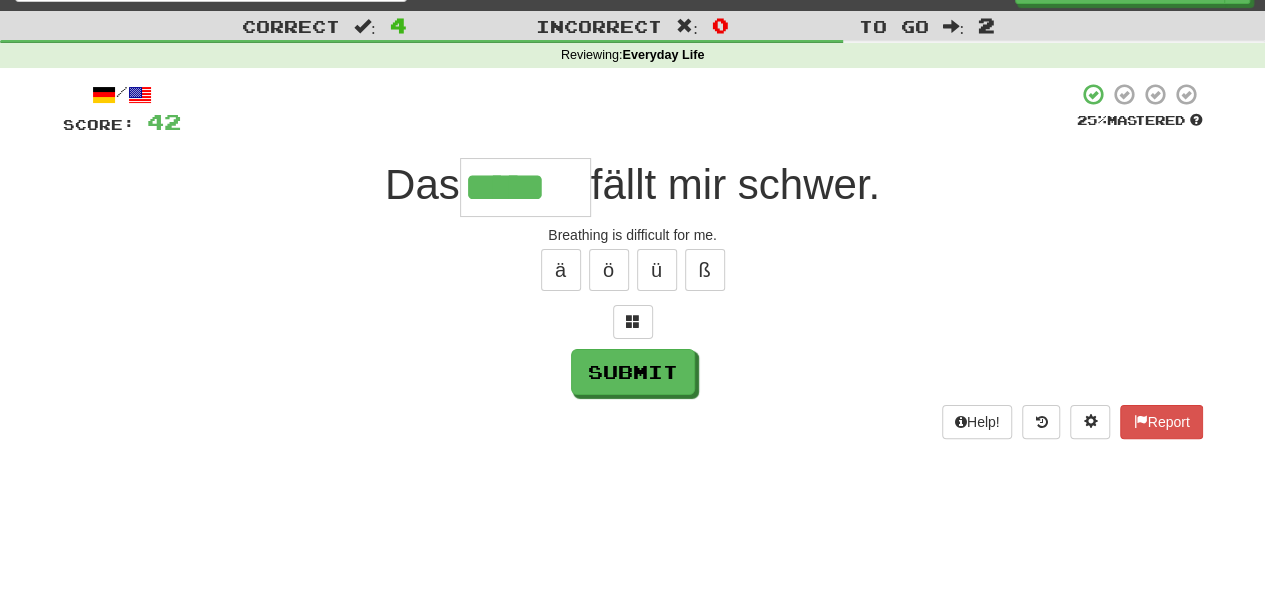 type on "*****" 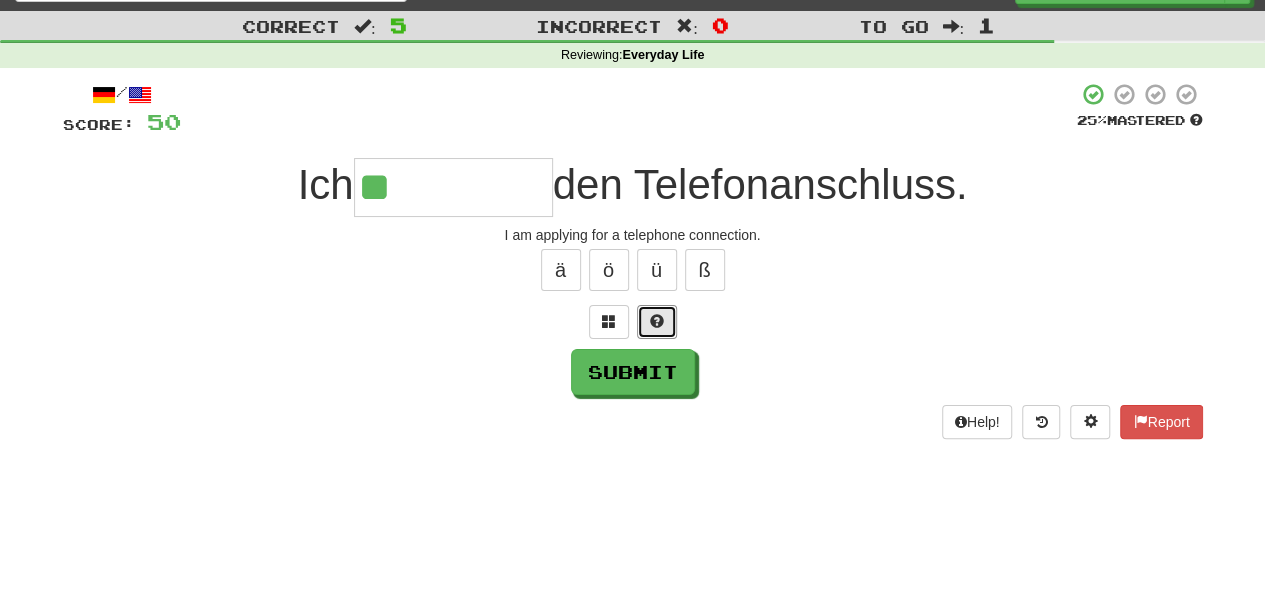 click at bounding box center [657, 321] 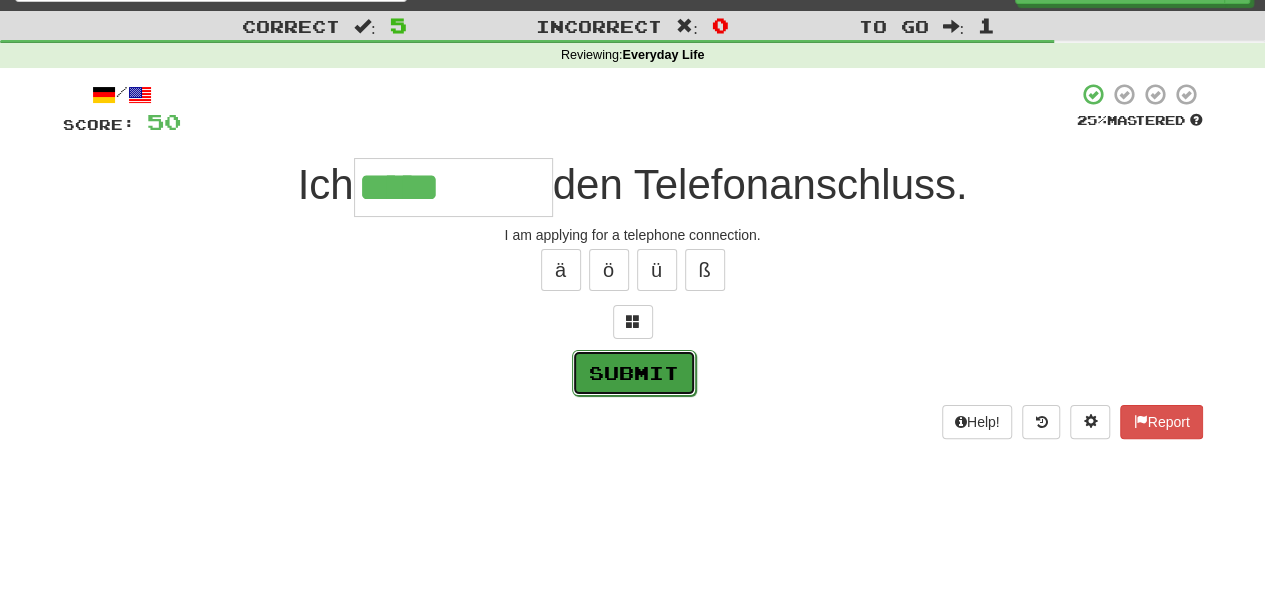 click on "Submit" at bounding box center [634, 373] 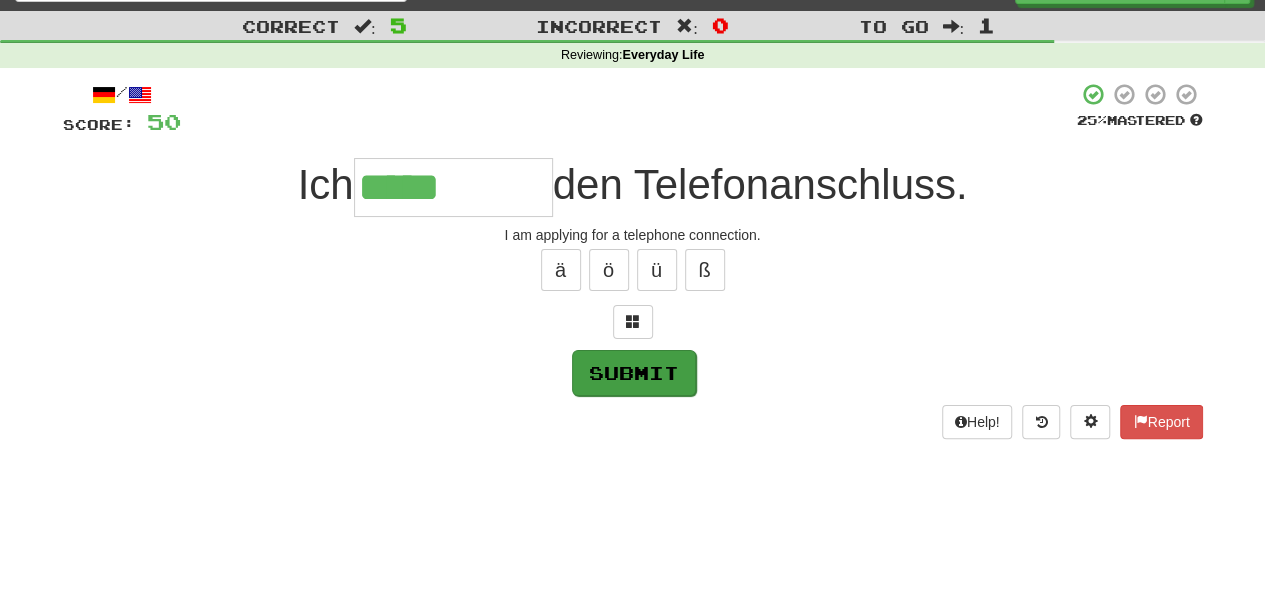 type on "*********" 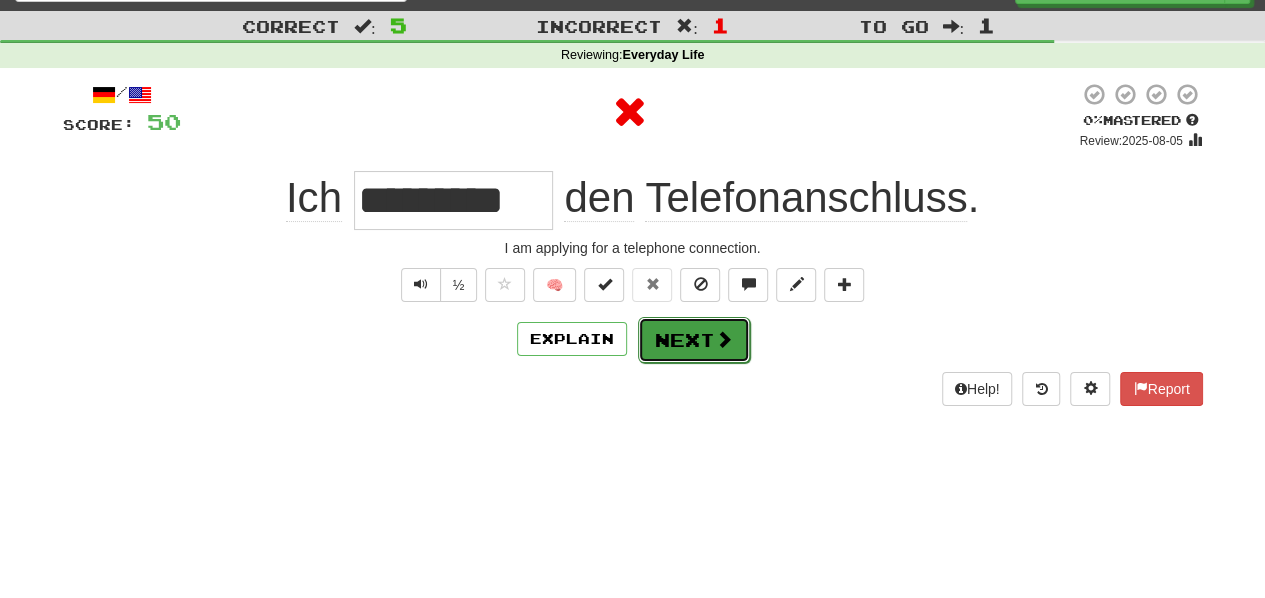 click on "Next" at bounding box center [694, 340] 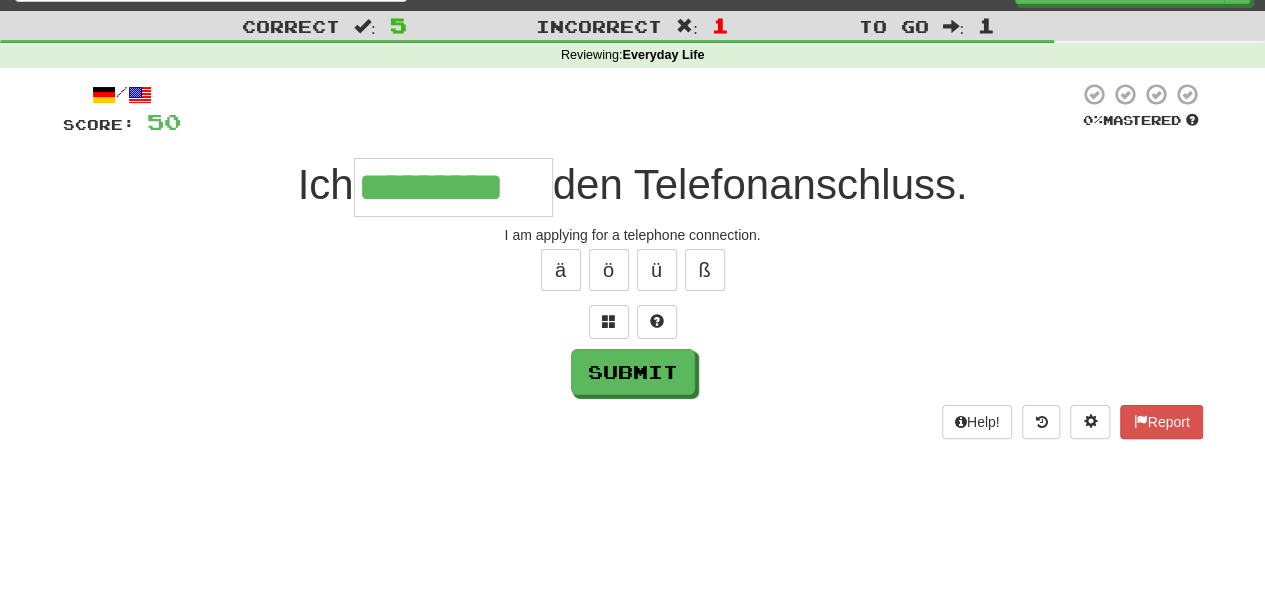 type on "*********" 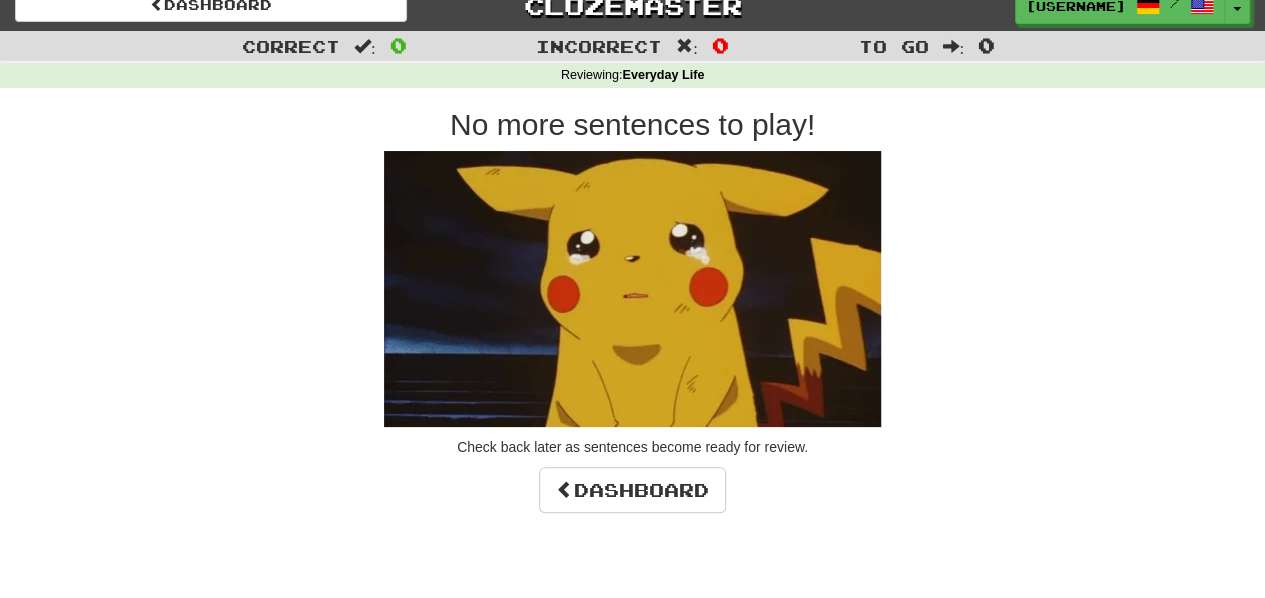 scroll, scrollTop: 8, scrollLeft: 0, axis: vertical 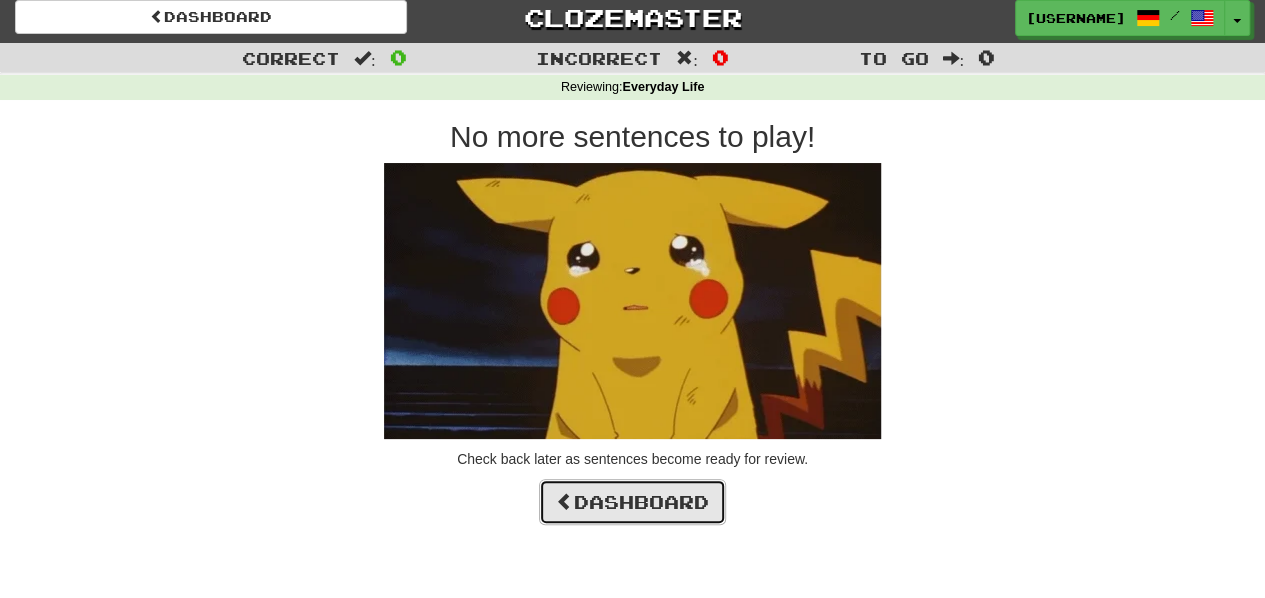 click on "Dashboard" at bounding box center (632, 502) 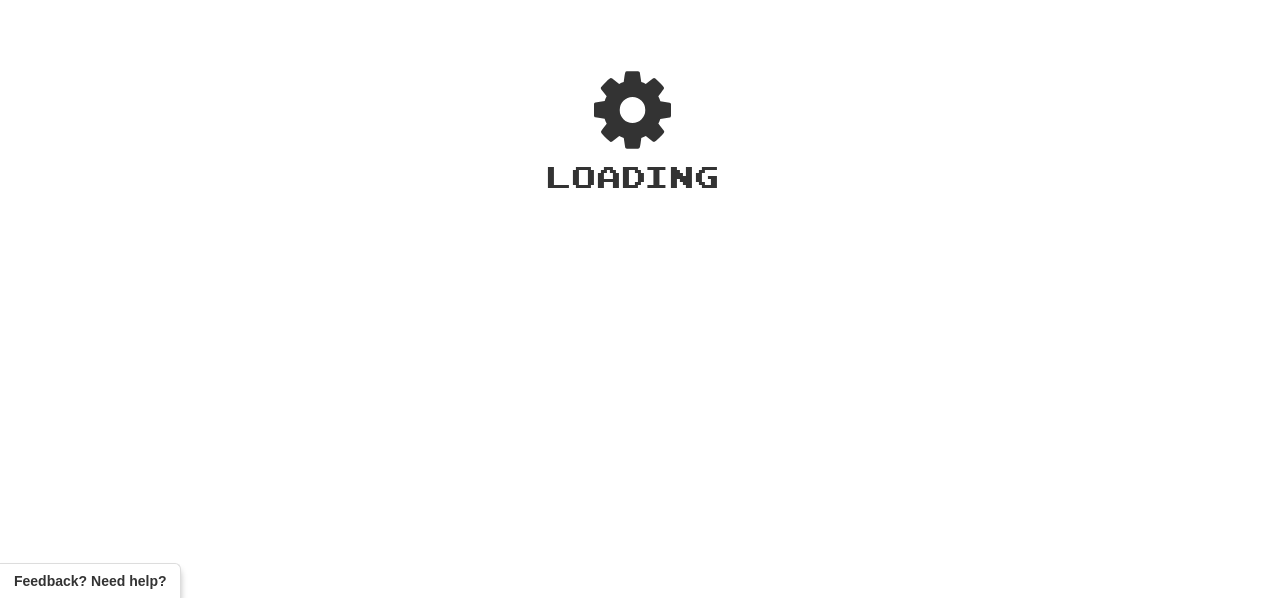 scroll, scrollTop: 0, scrollLeft: 0, axis: both 